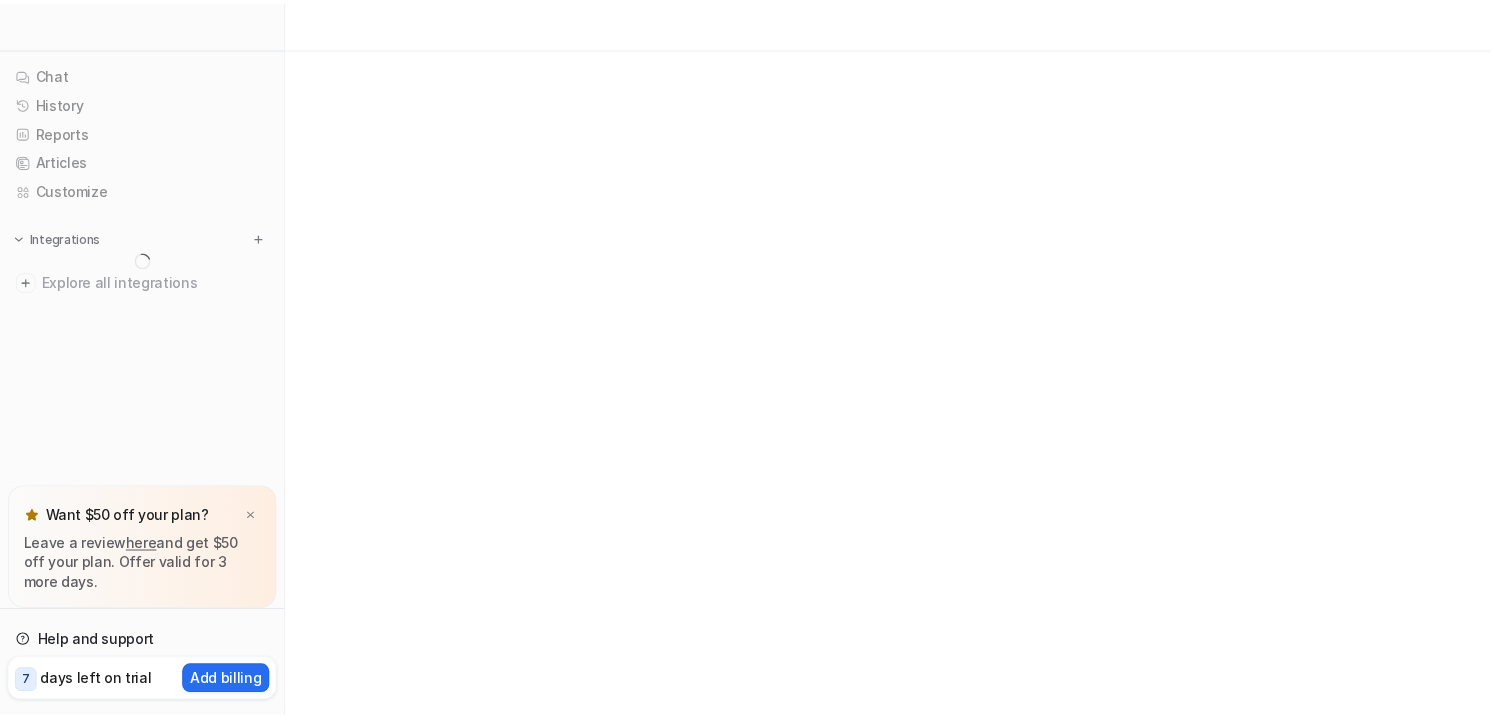scroll, scrollTop: 0, scrollLeft: 0, axis: both 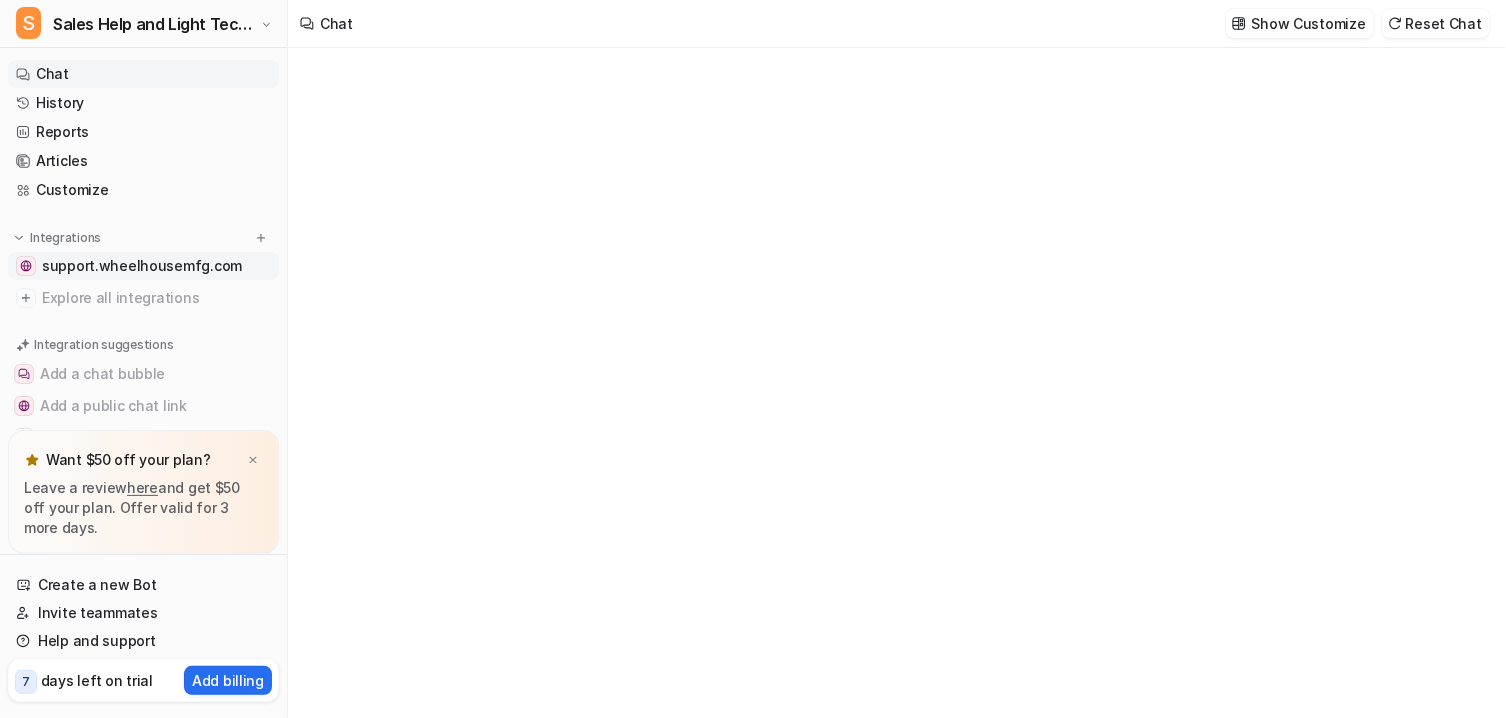 type on "**********" 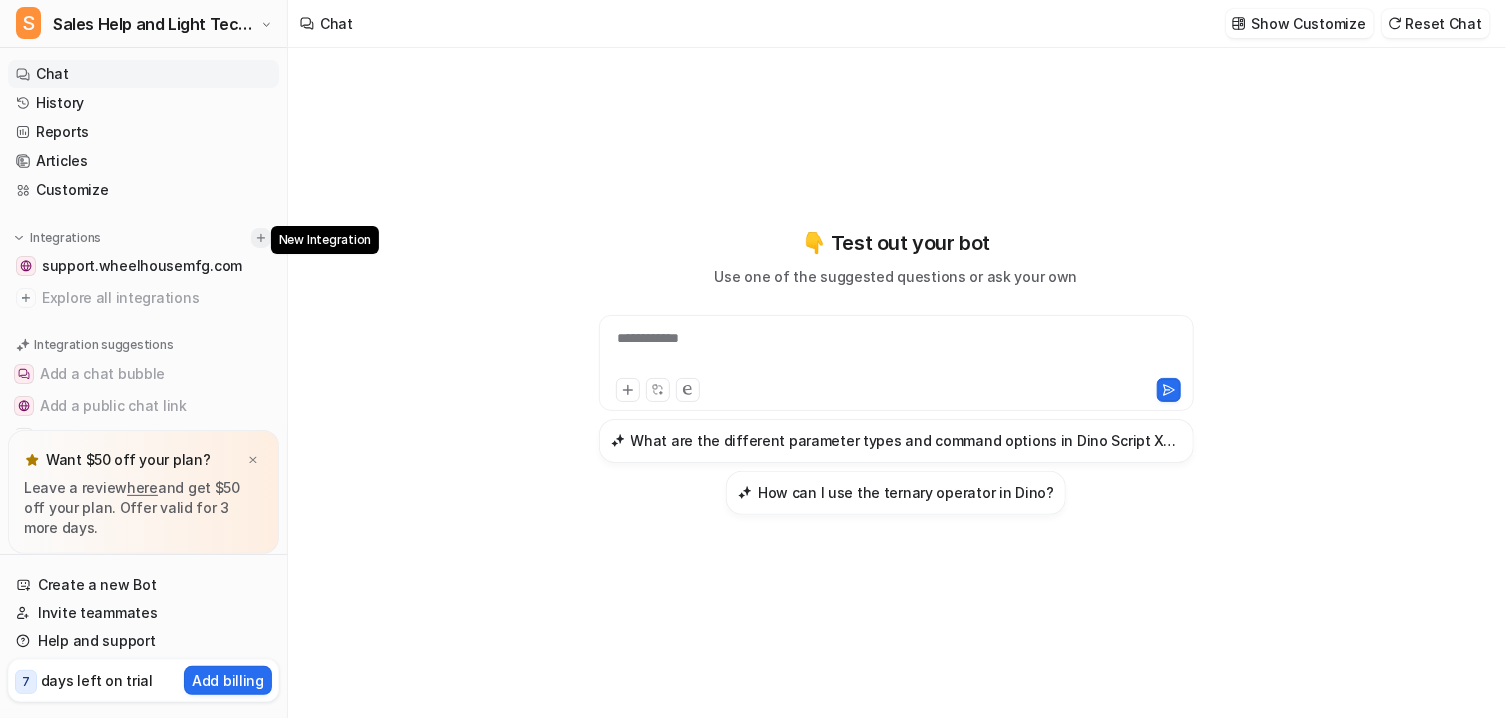 click at bounding box center (261, 238) 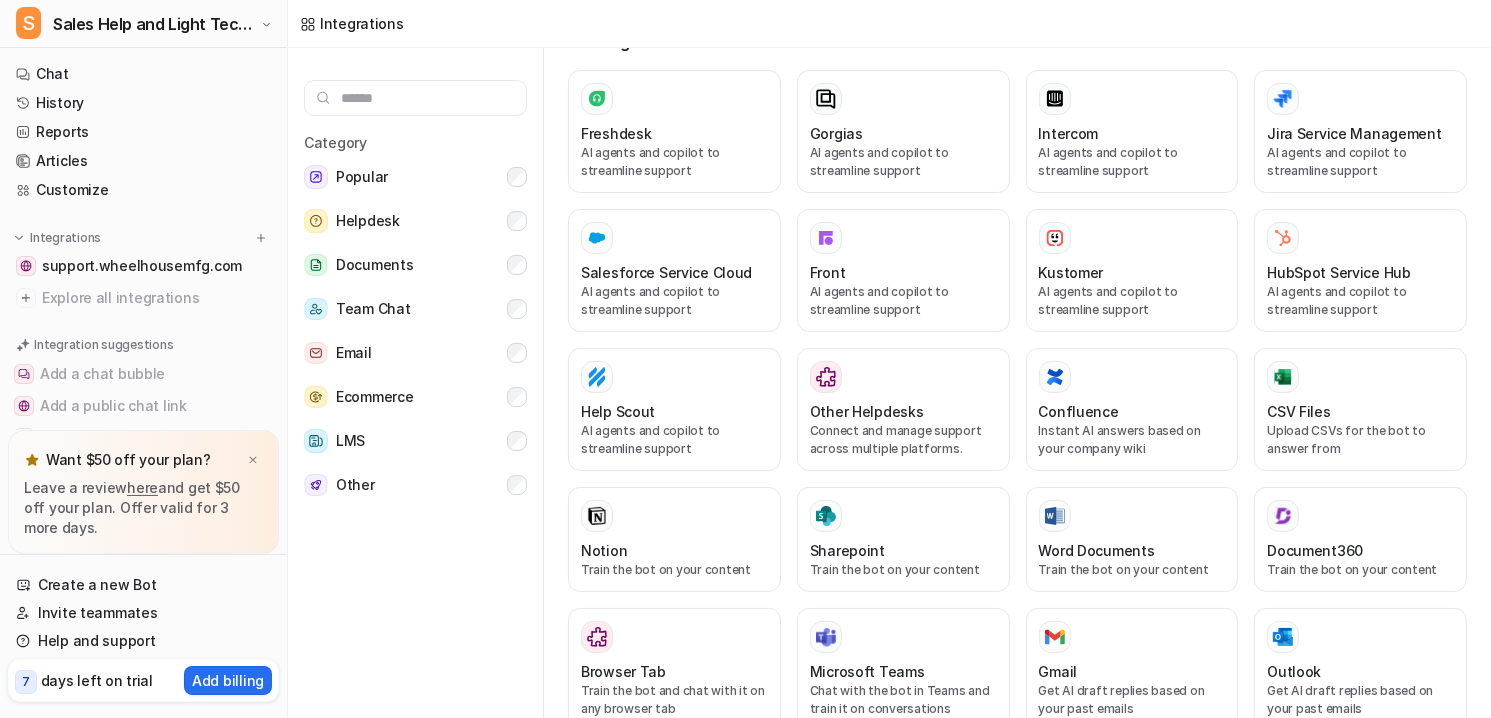 scroll, scrollTop: 364, scrollLeft: 0, axis: vertical 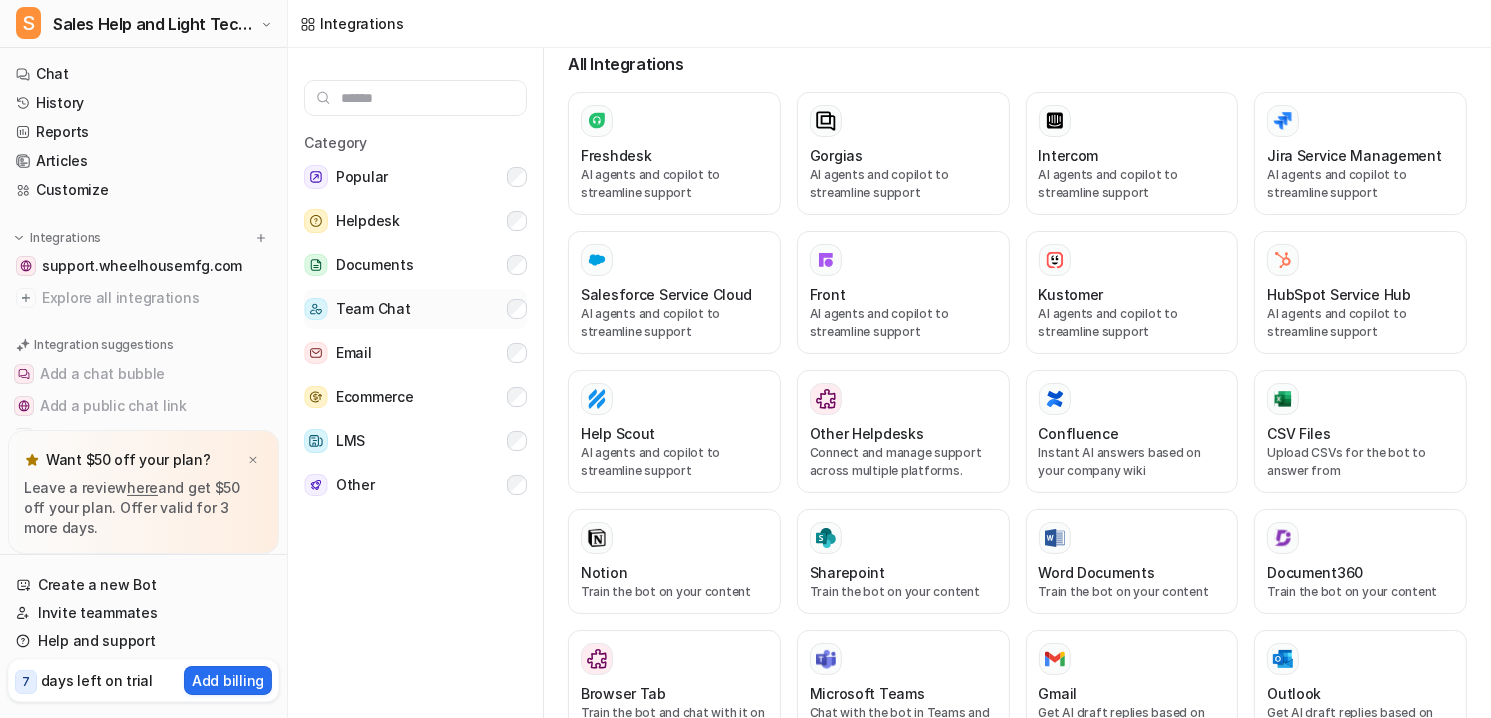 click on "Team Chat" at bounding box center [415, 309] 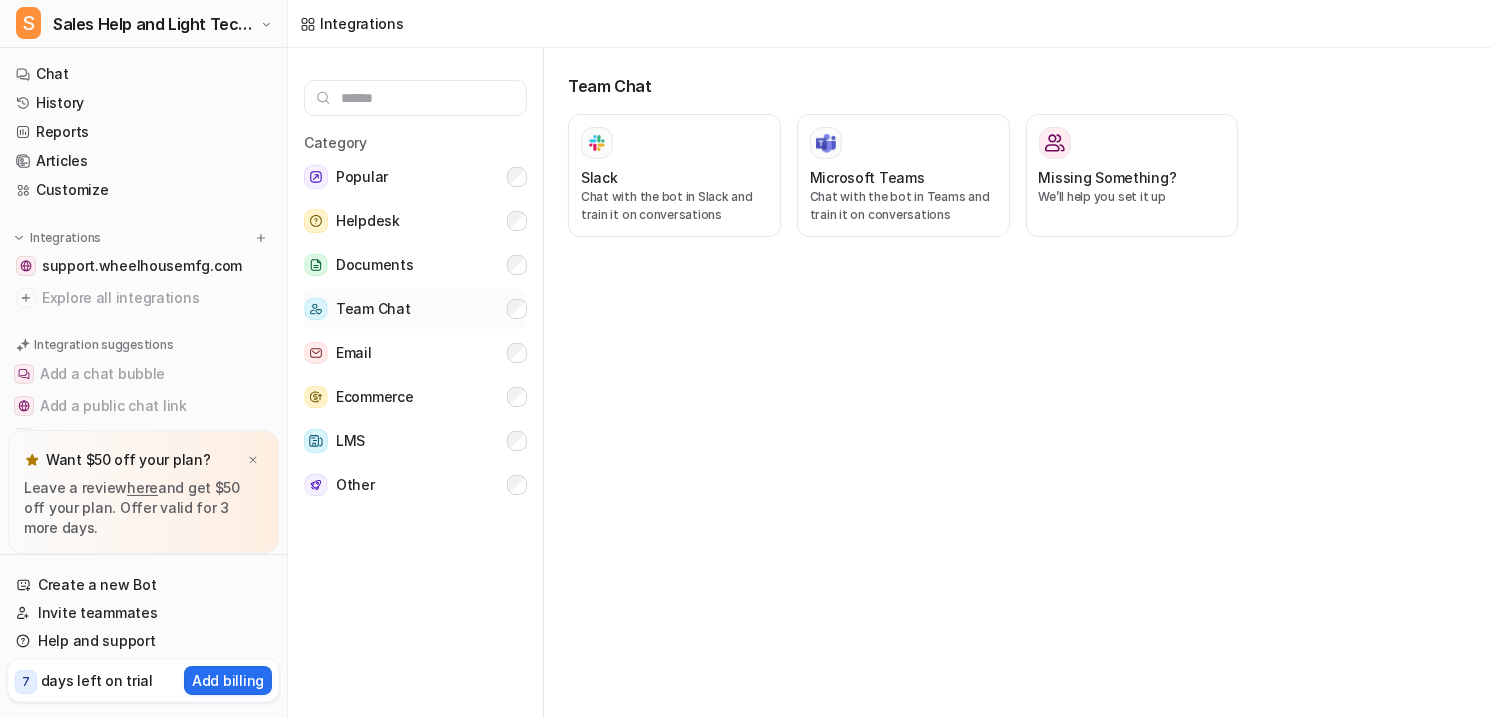 scroll, scrollTop: 0, scrollLeft: 0, axis: both 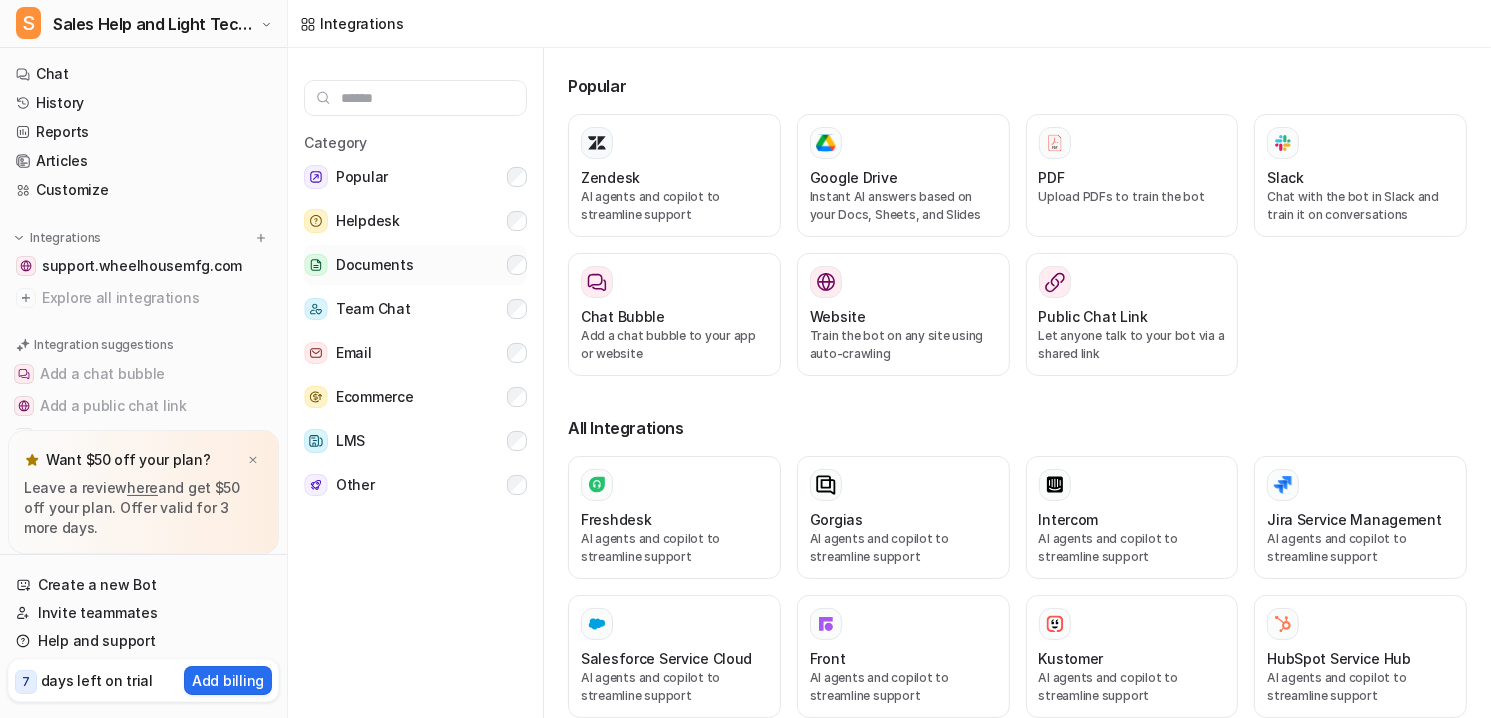 click on "Documents" at bounding box center [415, 265] 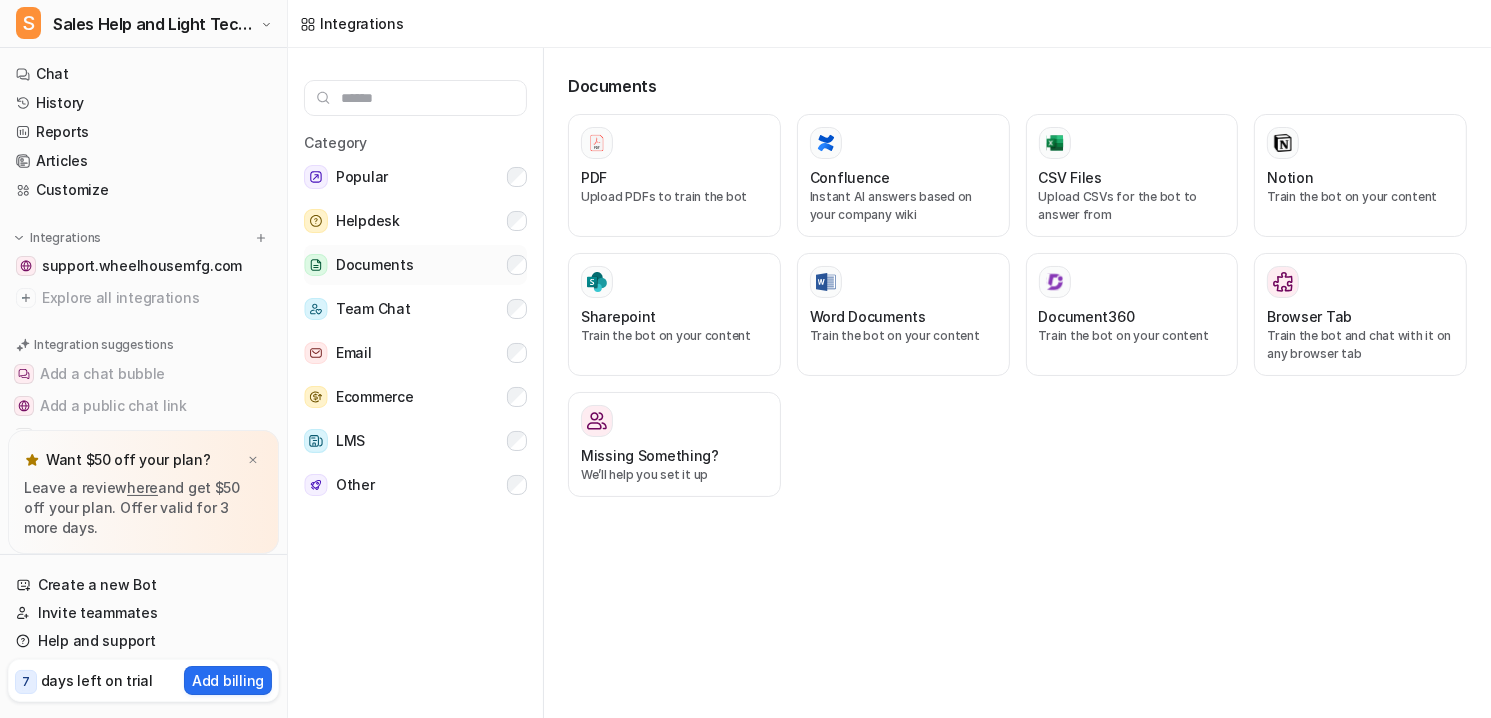 click on "Documents" at bounding box center [415, 265] 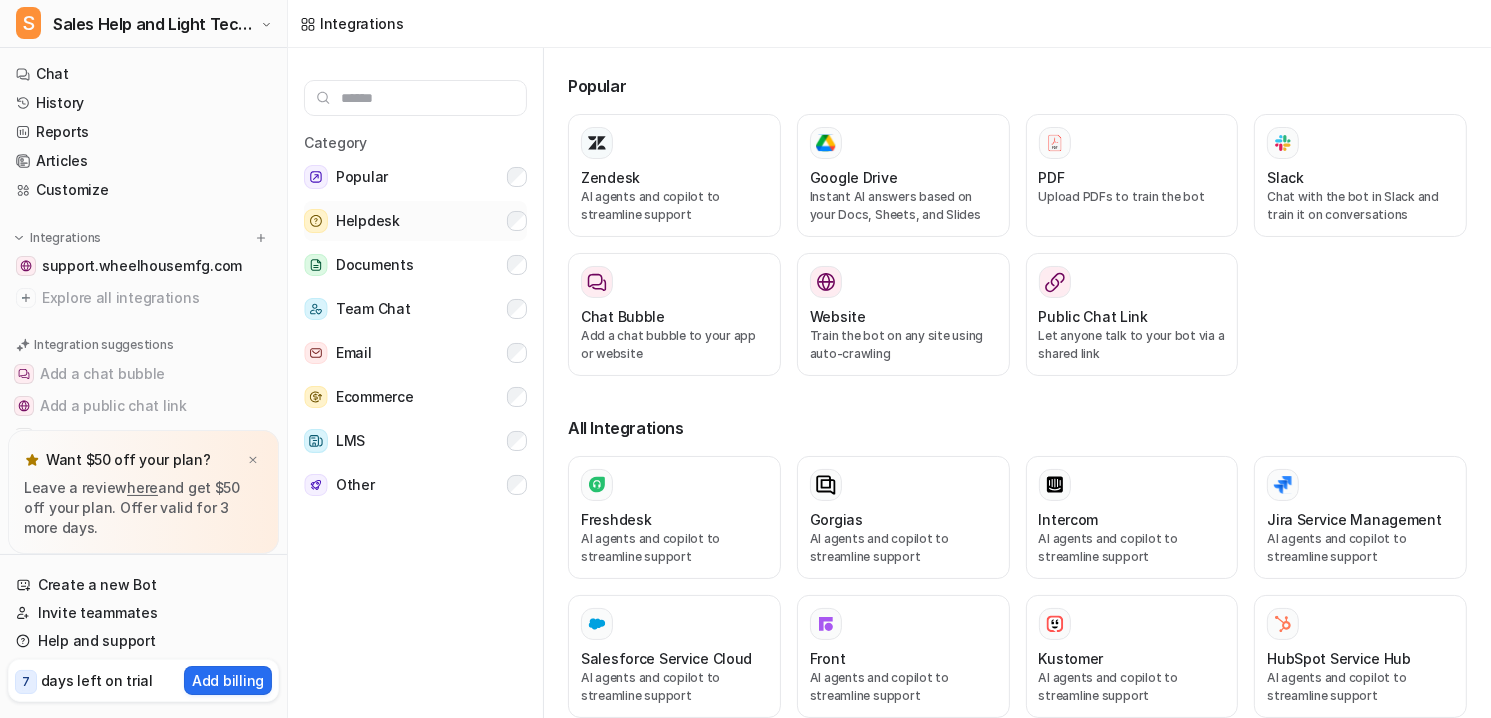 click on "Helpdesk" at bounding box center (415, 221) 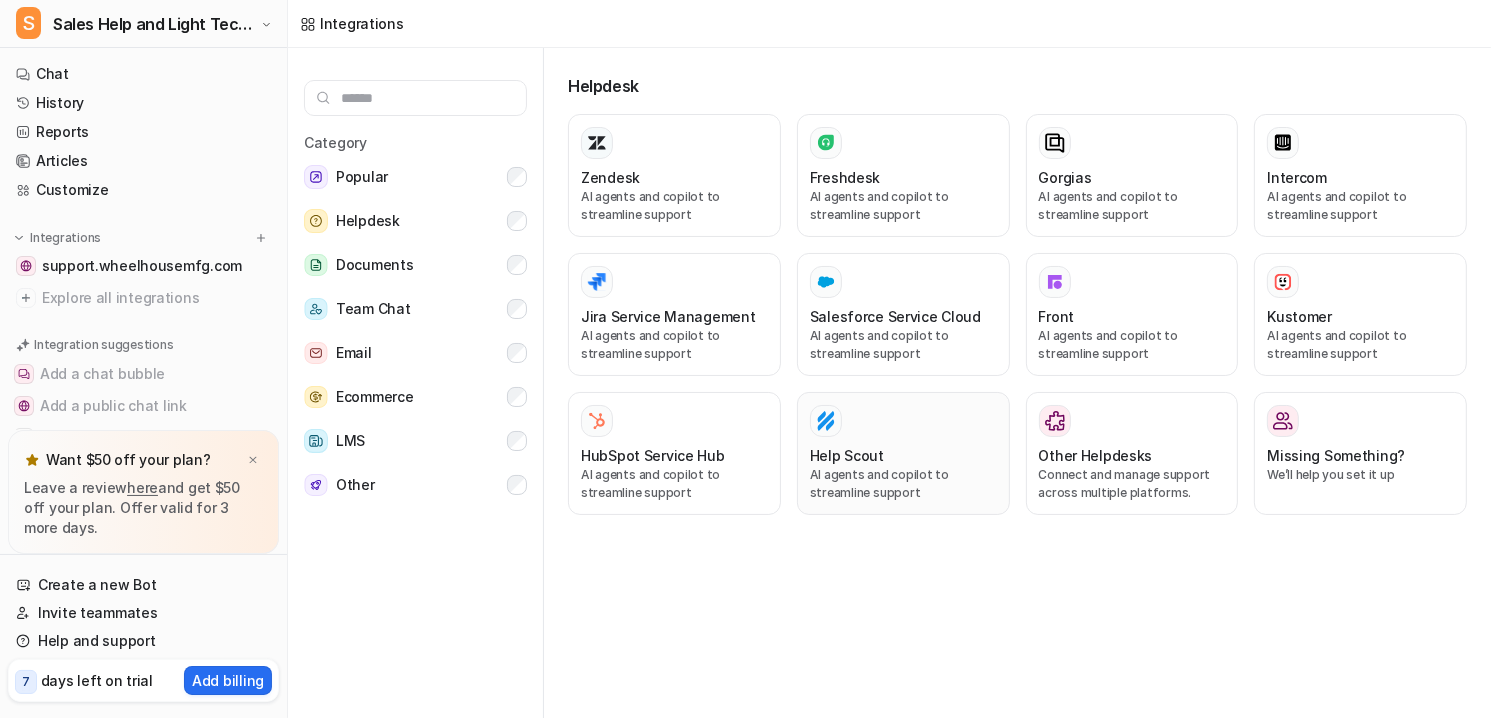 click on "Help Scout" at bounding box center (847, 455) 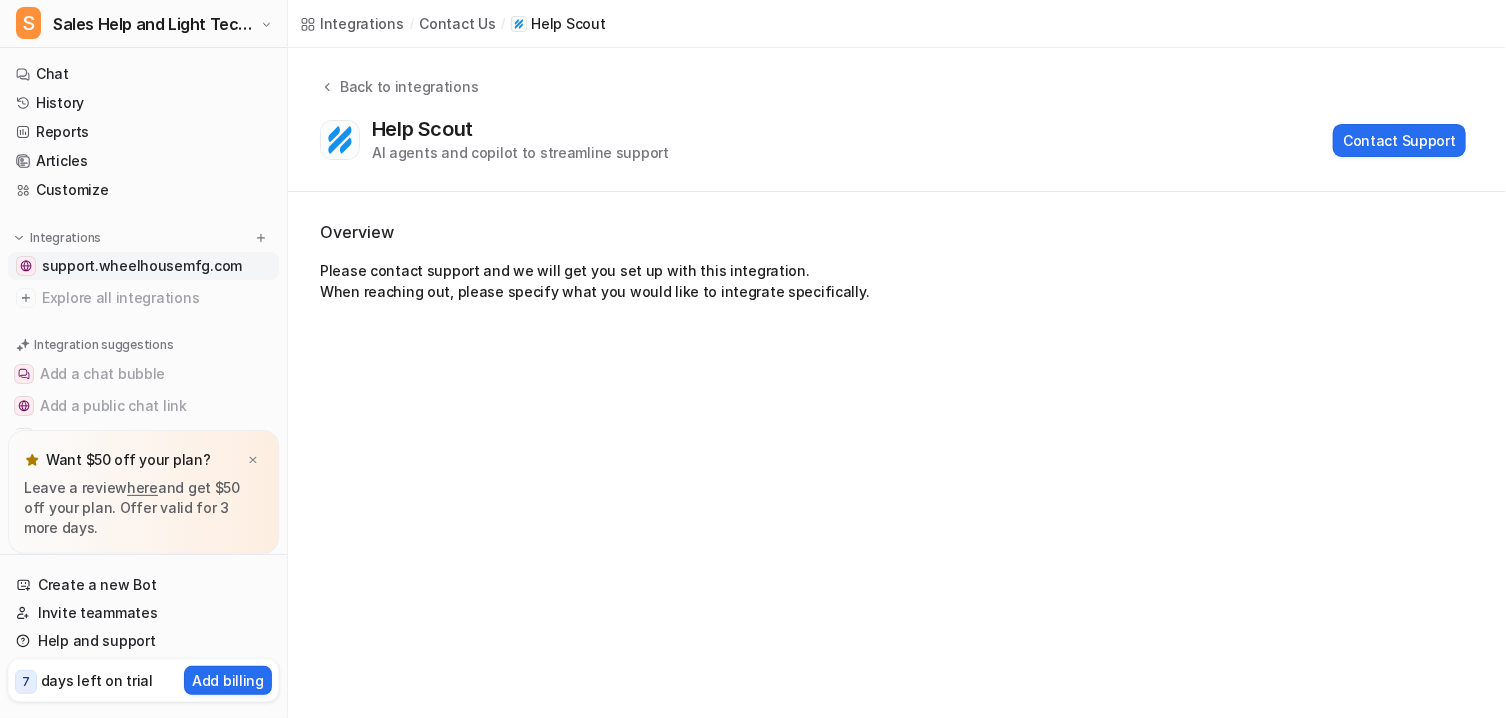 click on "support.wheelhousemfg.com" at bounding box center (142, 266) 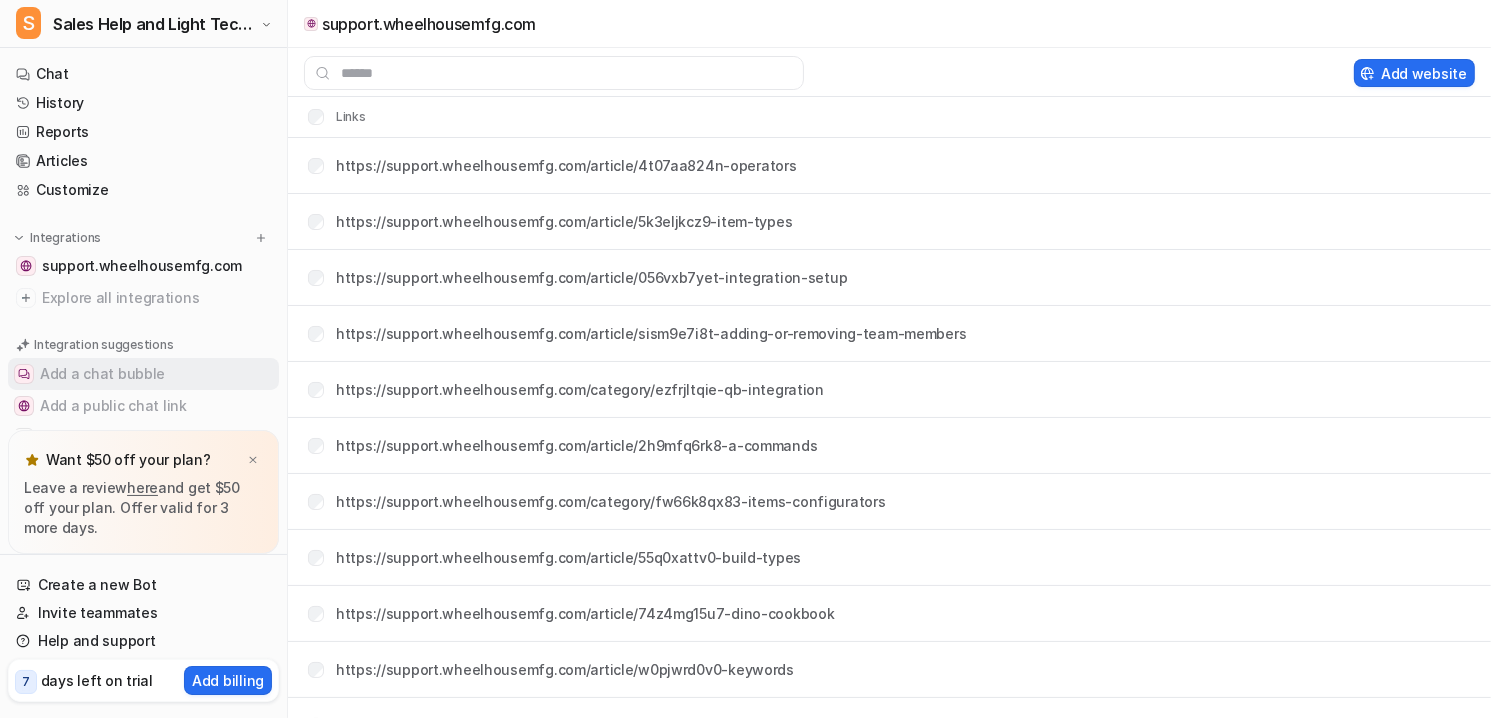 click on "Add a chat bubble" at bounding box center (143, 374) 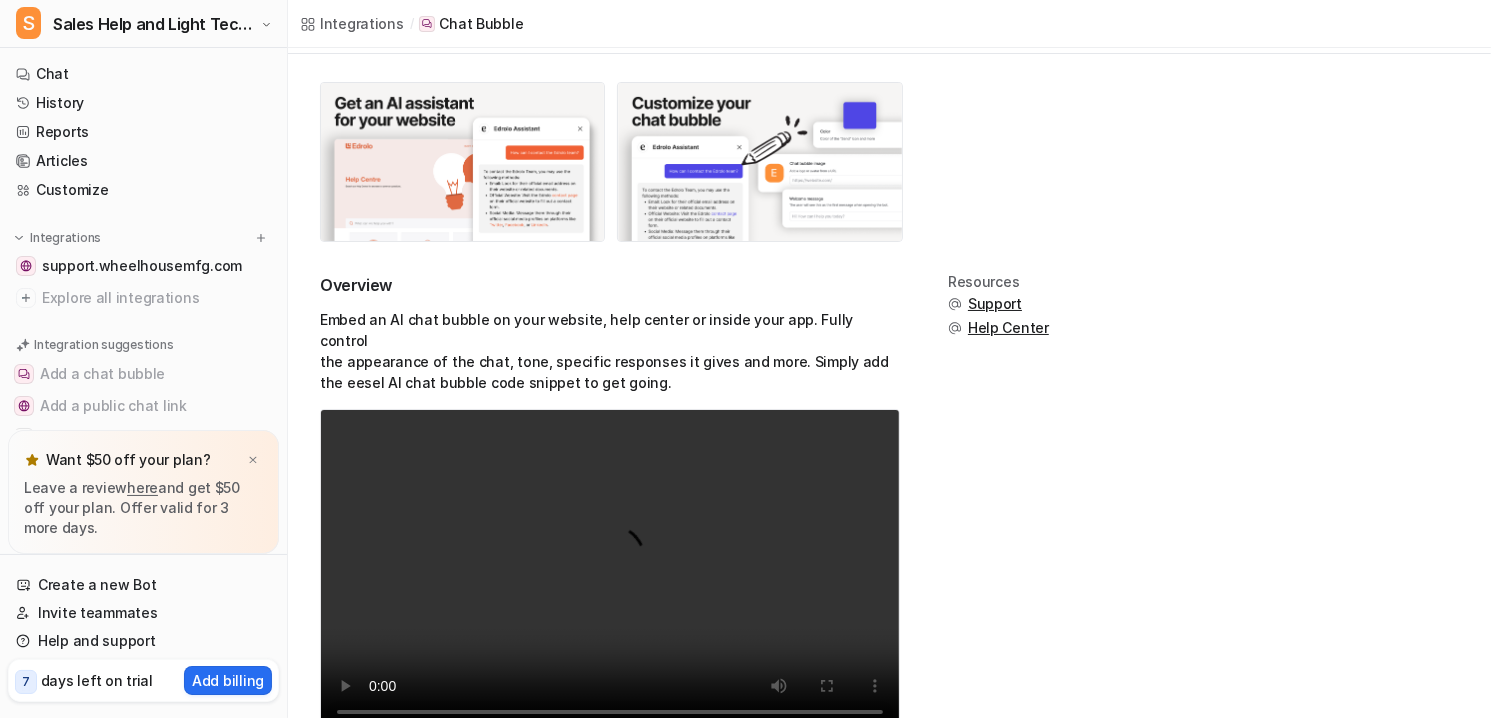 scroll, scrollTop: 186, scrollLeft: 0, axis: vertical 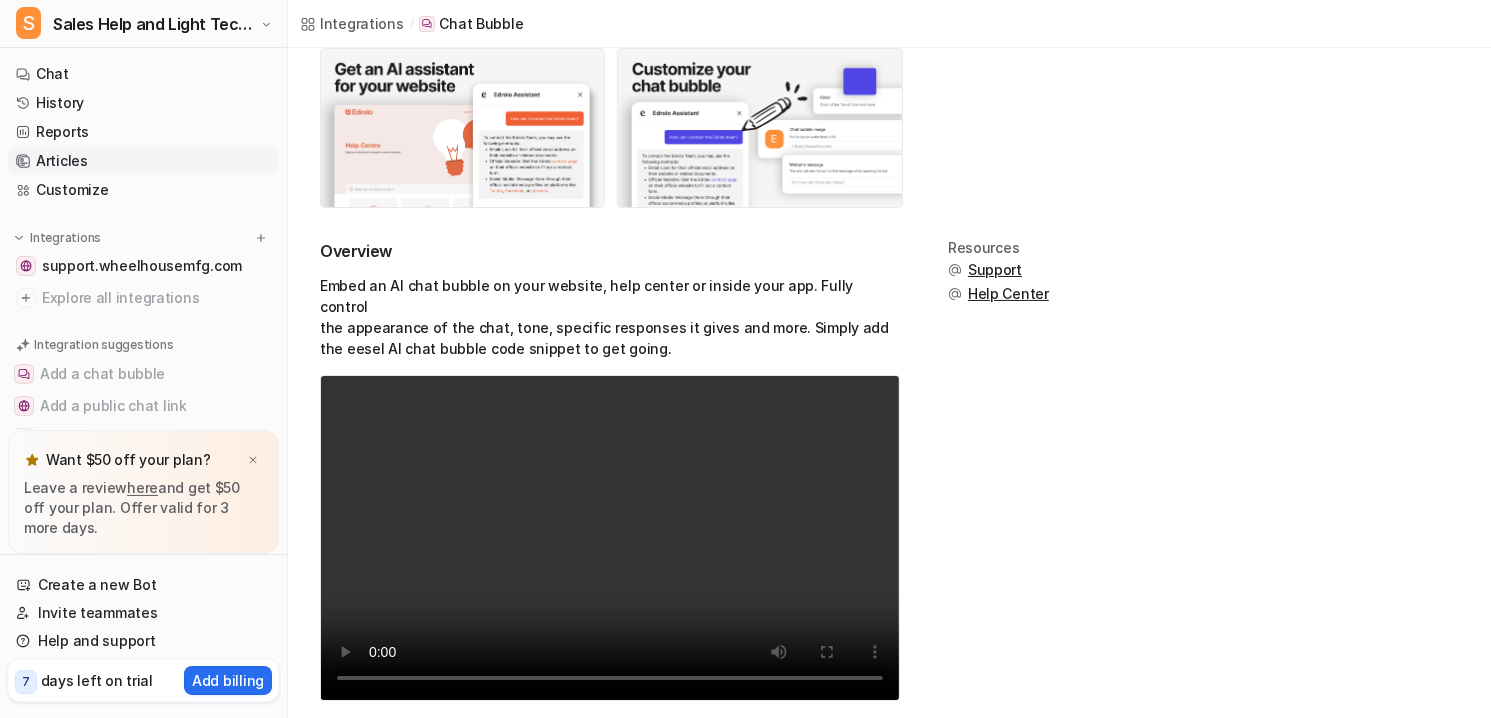 click on "Articles" at bounding box center [143, 161] 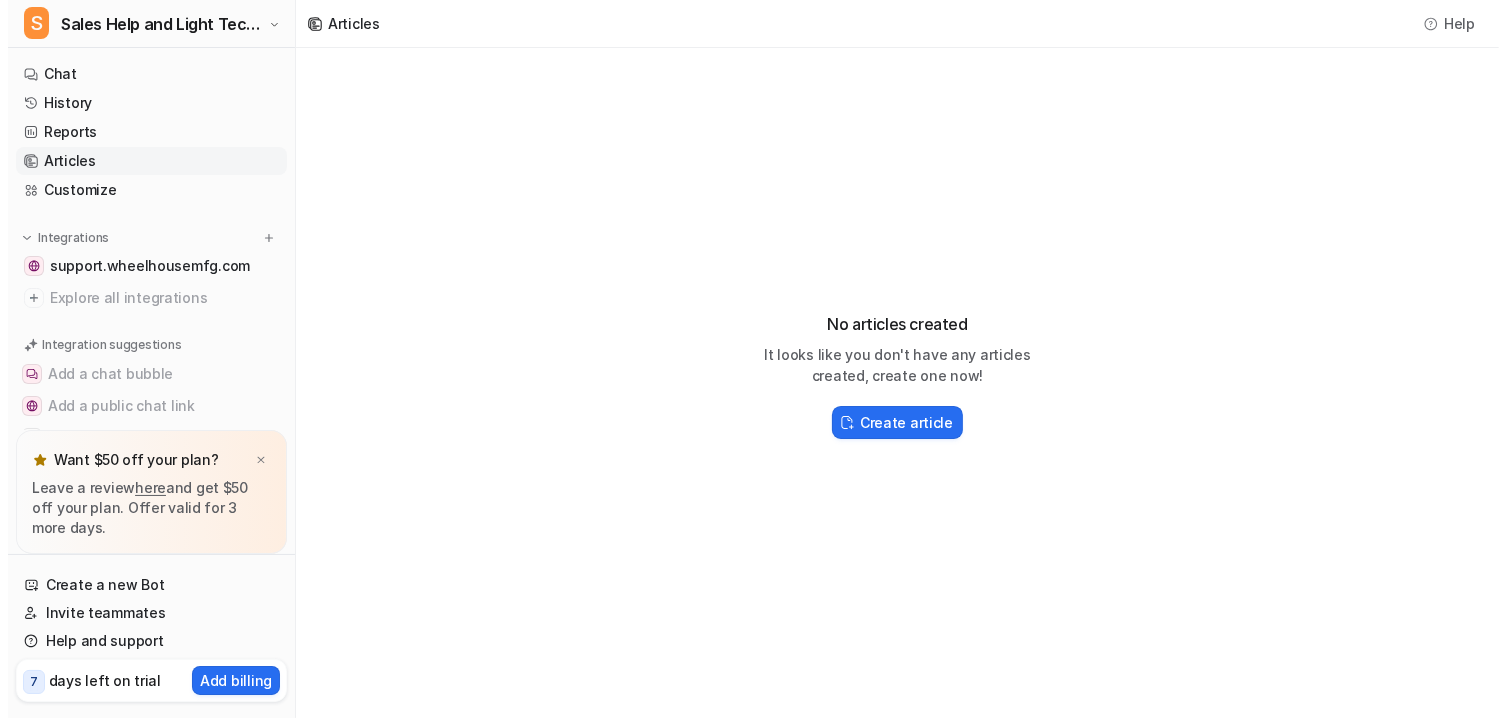 scroll, scrollTop: 0, scrollLeft: 0, axis: both 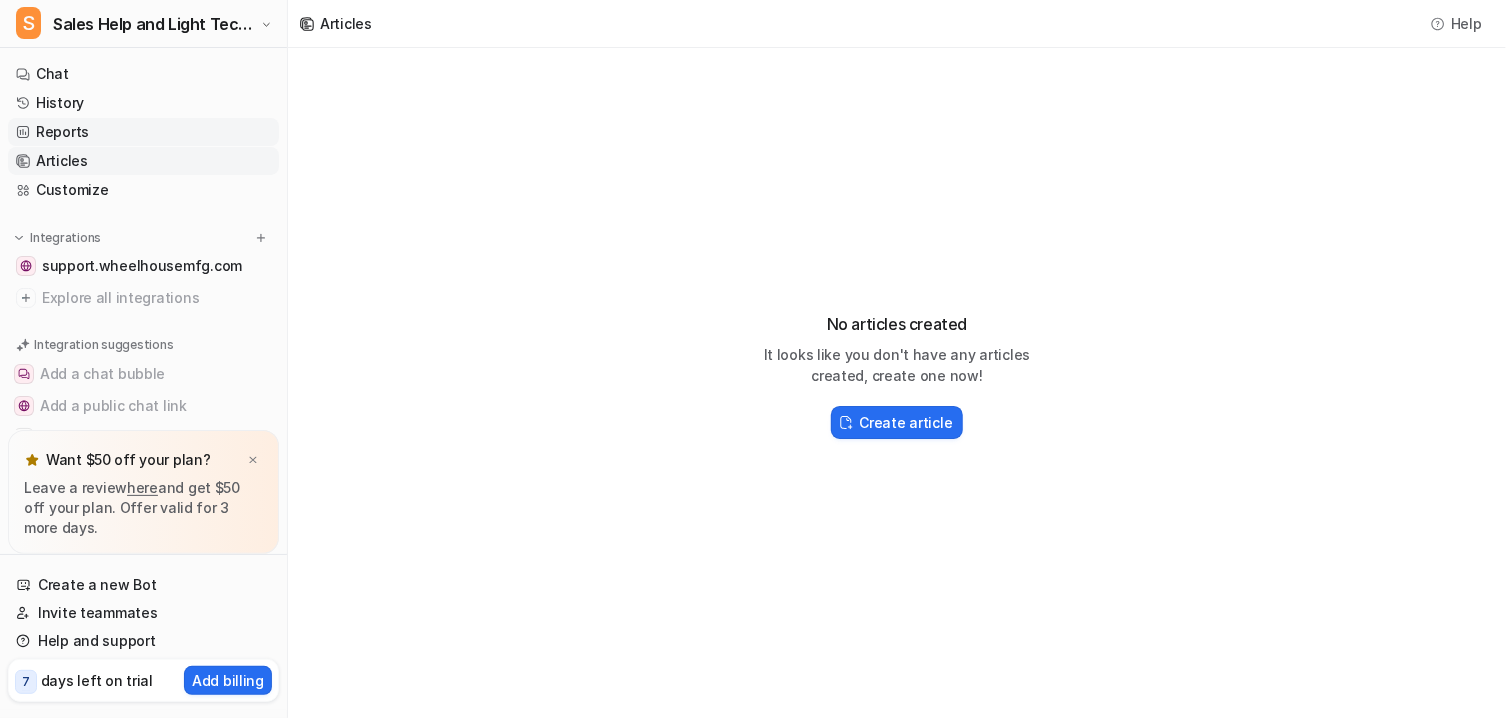 click on "Reports" at bounding box center [143, 132] 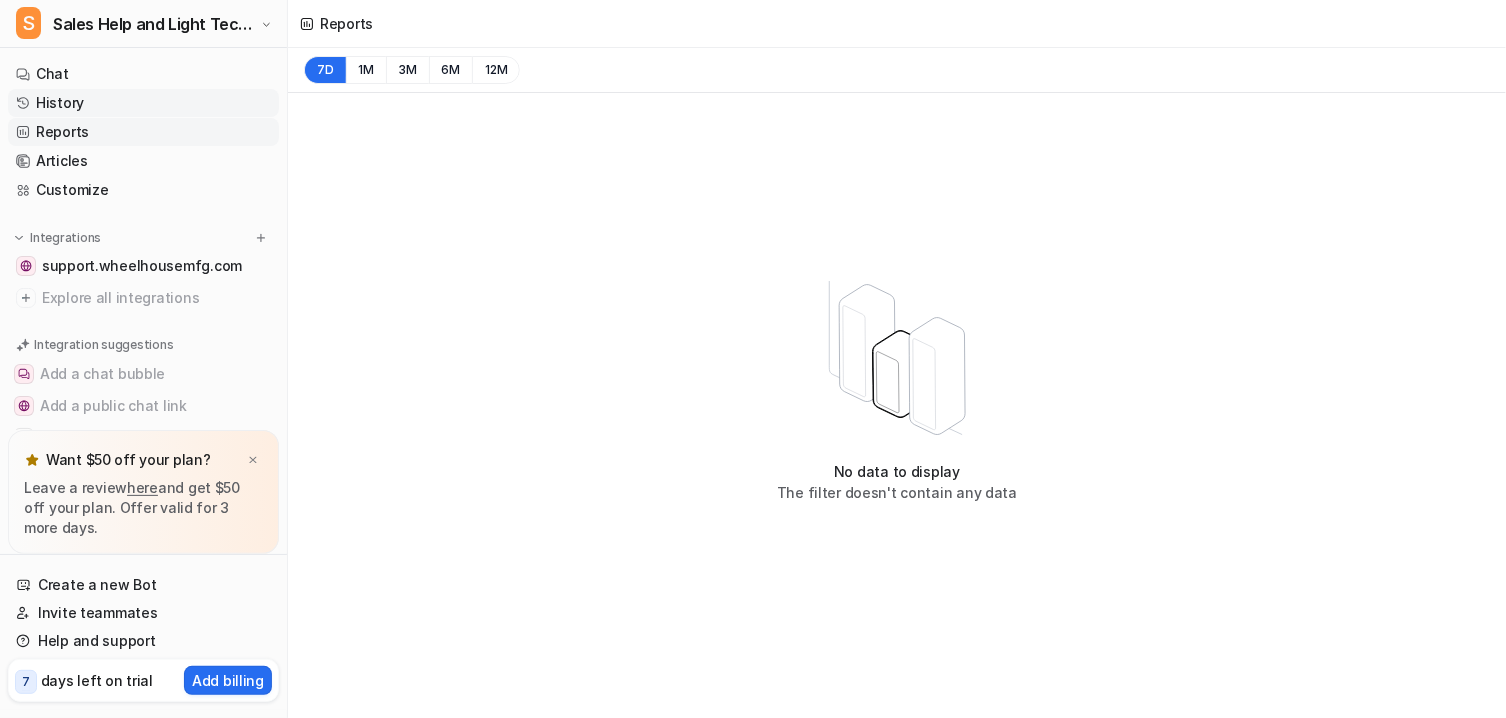 click on "History" at bounding box center [143, 103] 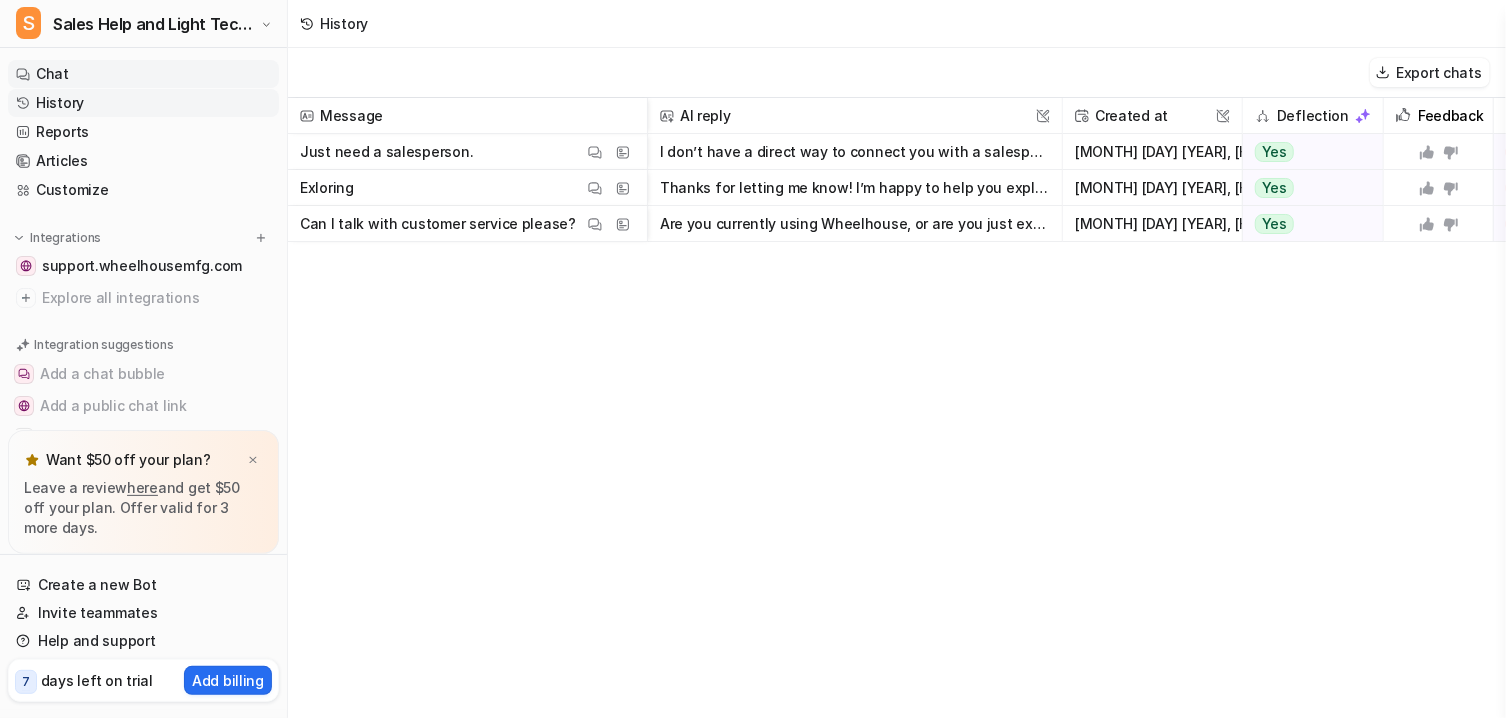 click on "Chat" at bounding box center (143, 74) 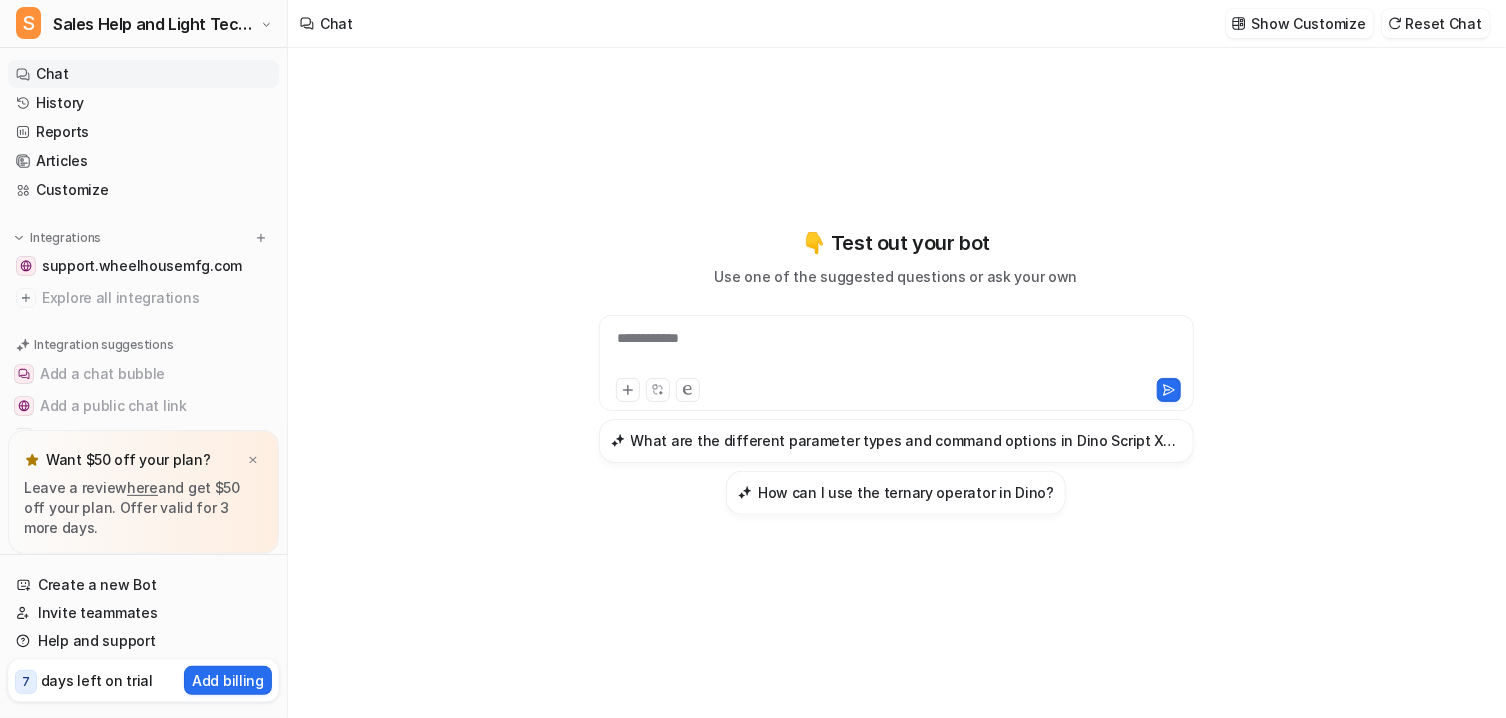 scroll, scrollTop: 100, scrollLeft: 0, axis: vertical 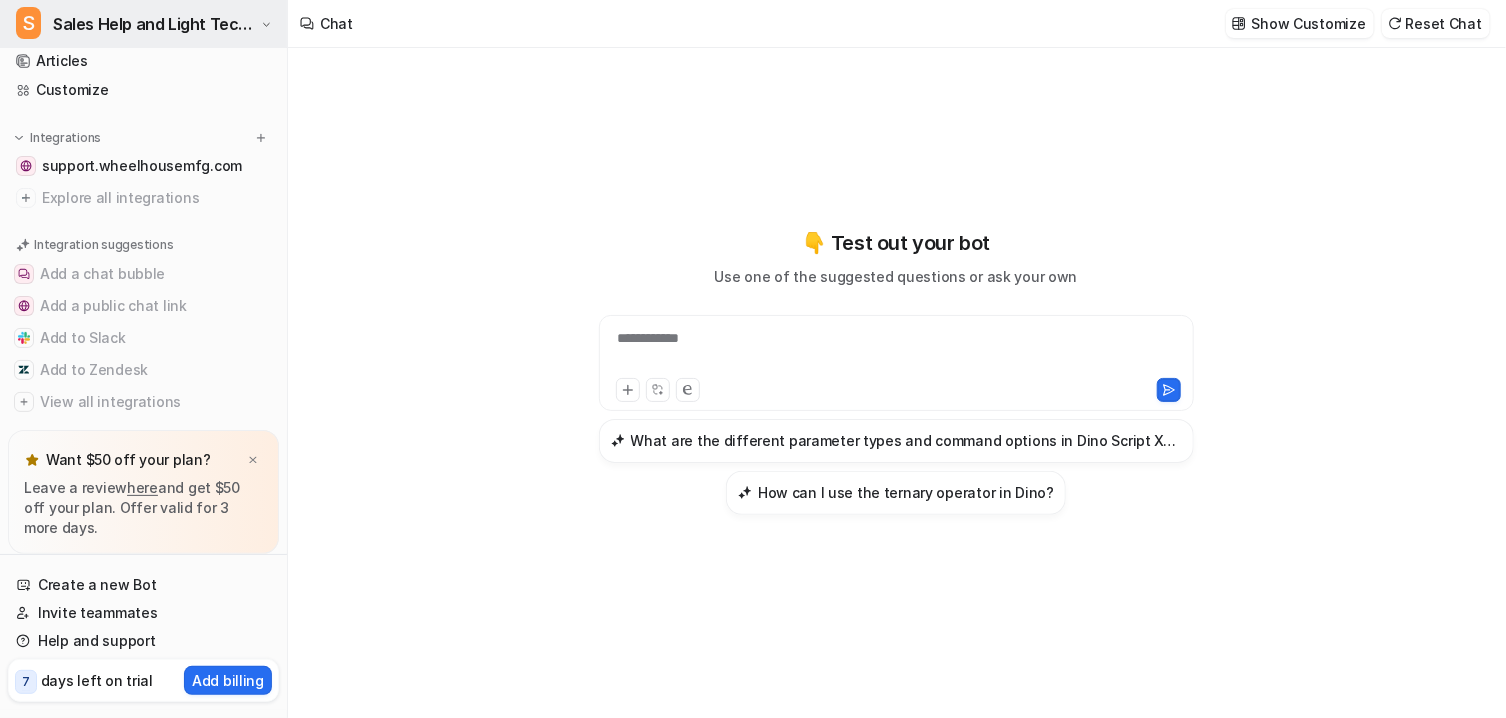 click on "Sales Help and Light Tech Support" at bounding box center [154, 24] 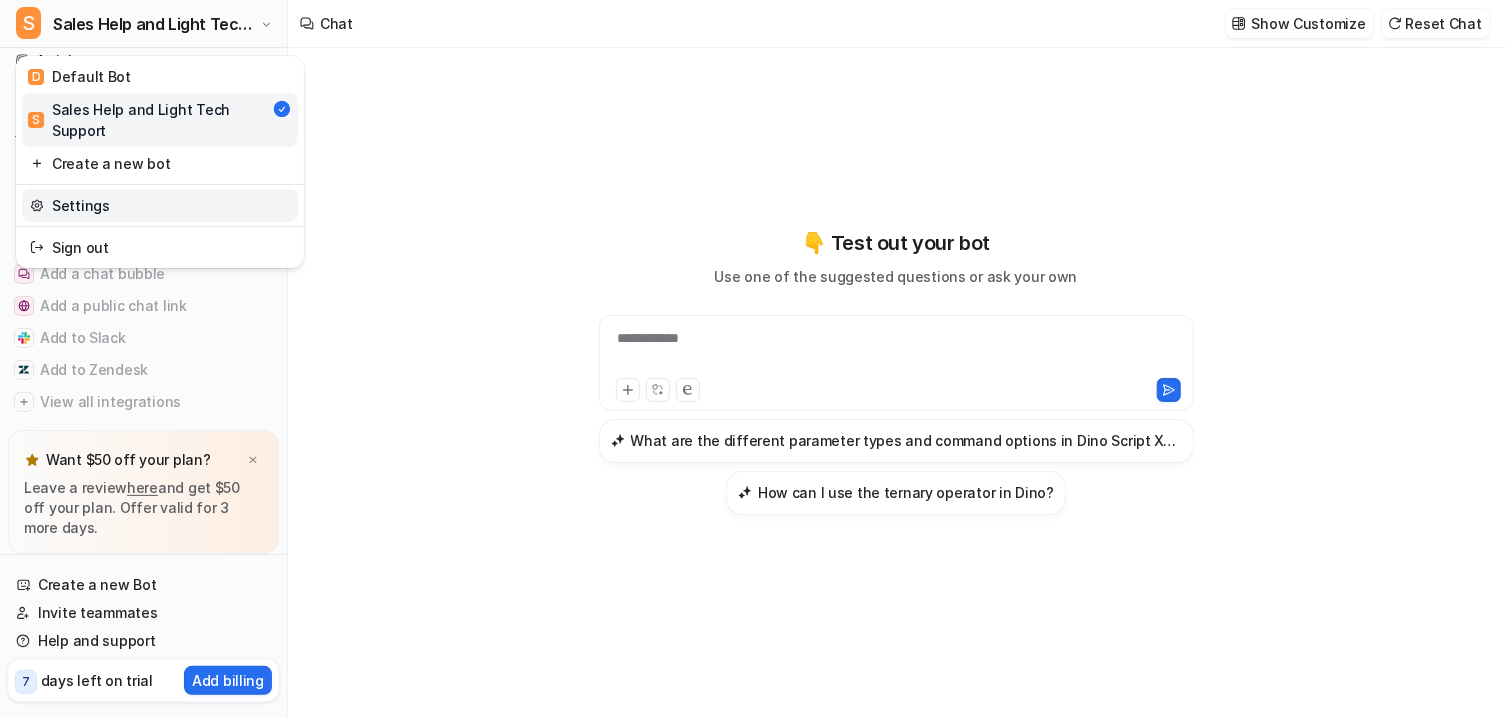 click on "Settings" at bounding box center (160, 205) 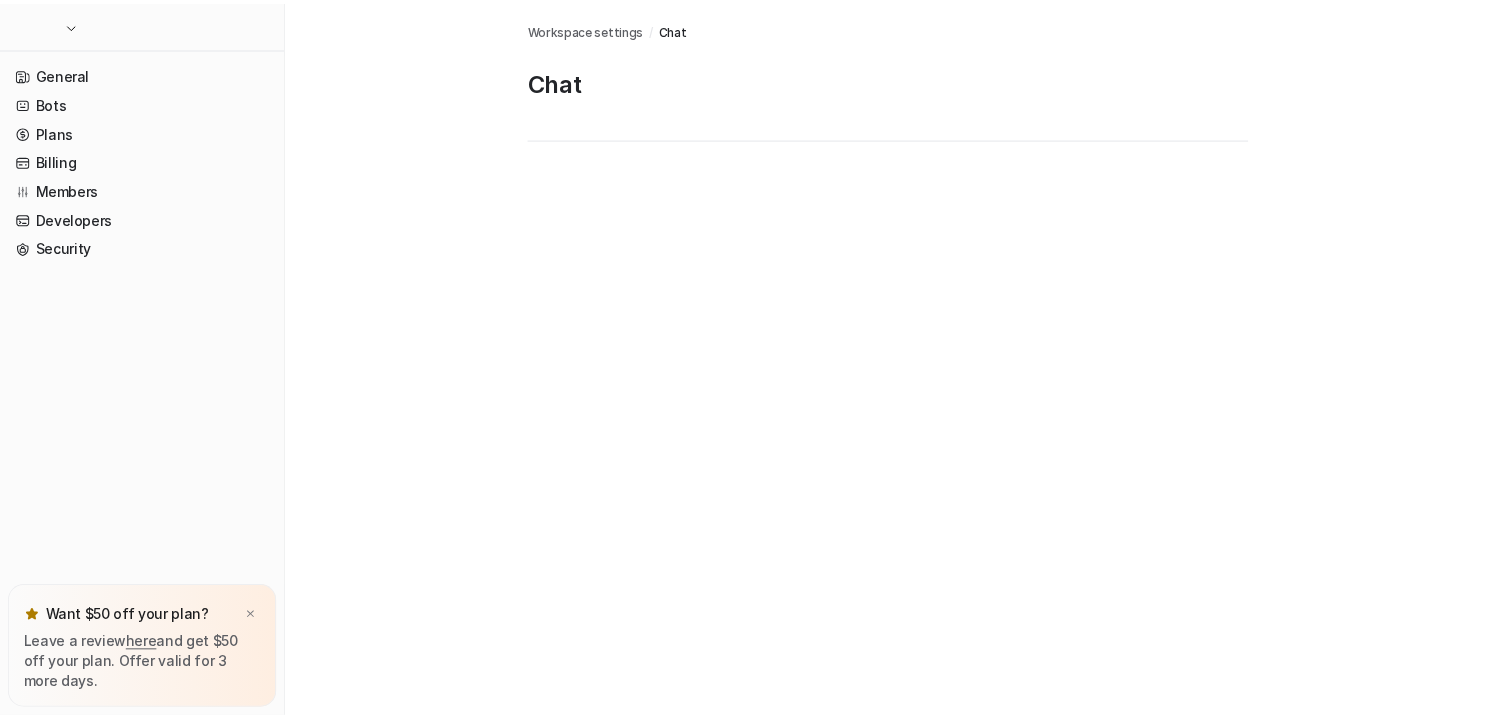 scroll, scrollTop: 0, scrollLeft: 0, axis: both 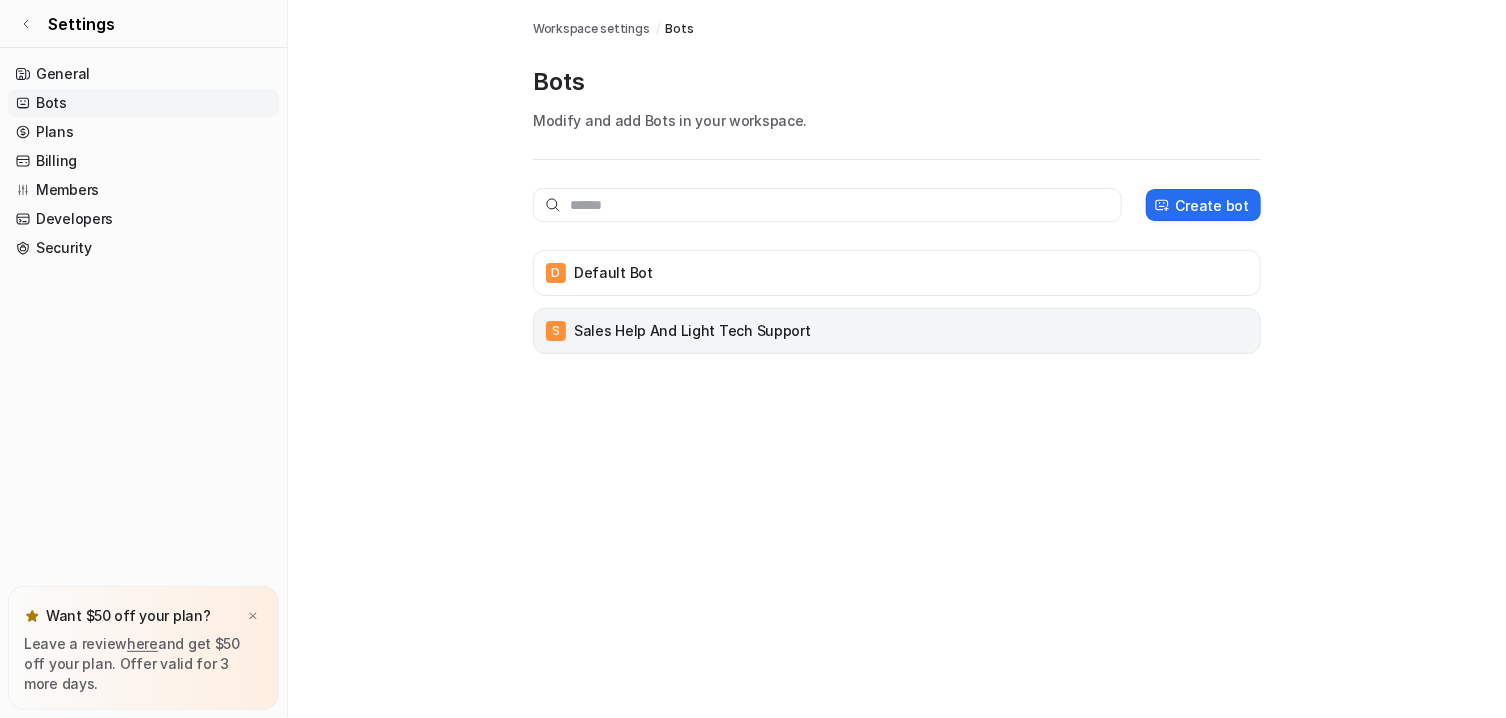 click on "S Sales Help and Light Tech Support" at bounding box center [897, 331] 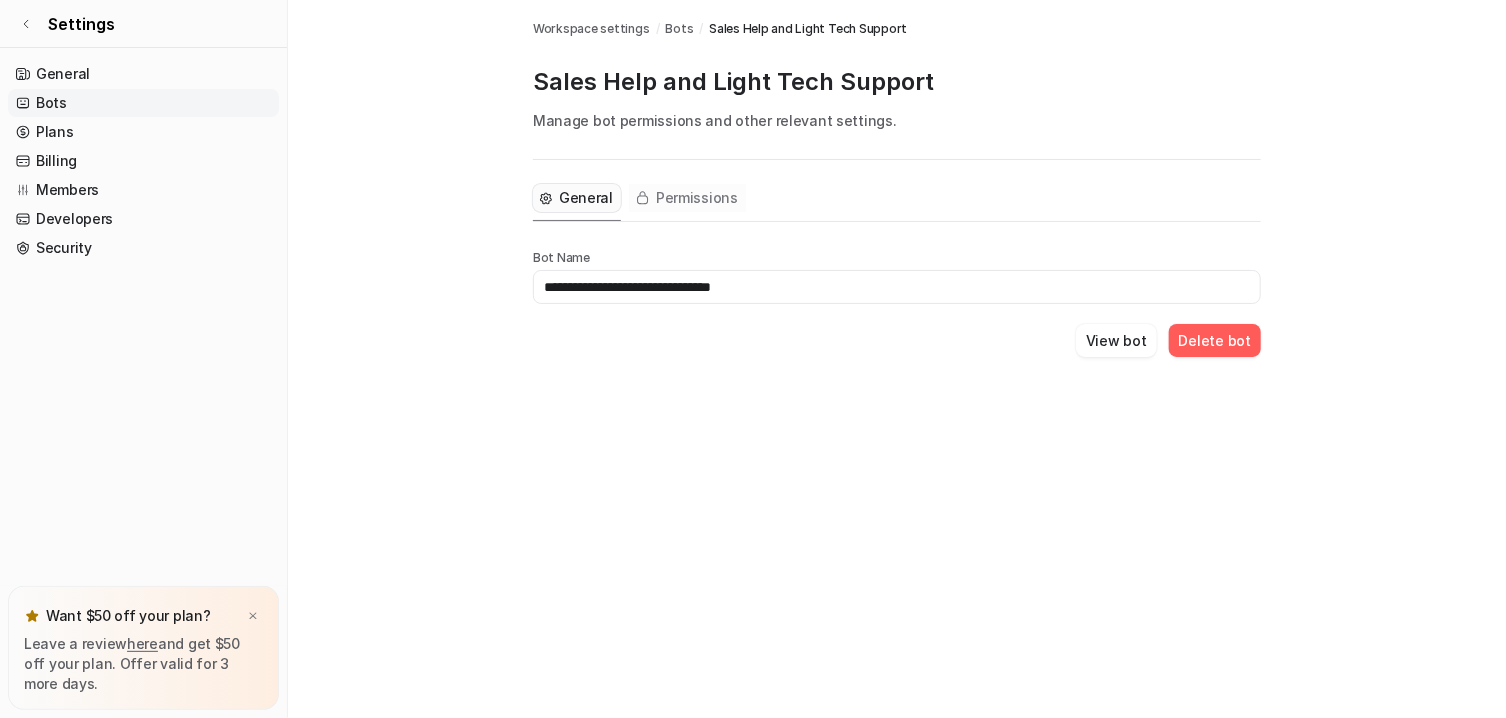 click on "Permissions" at bounding box center (687, 198) 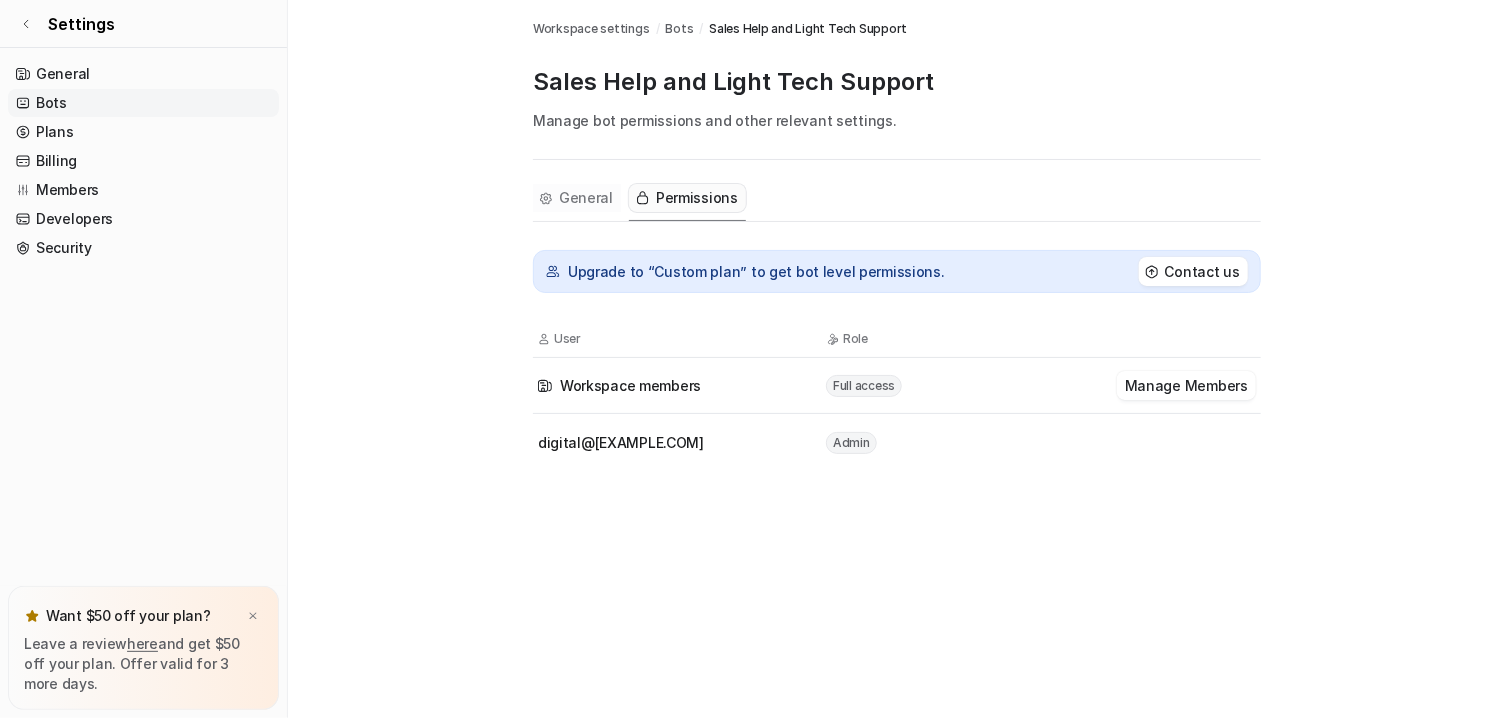 click on "General" at bounding box center (586, 198) 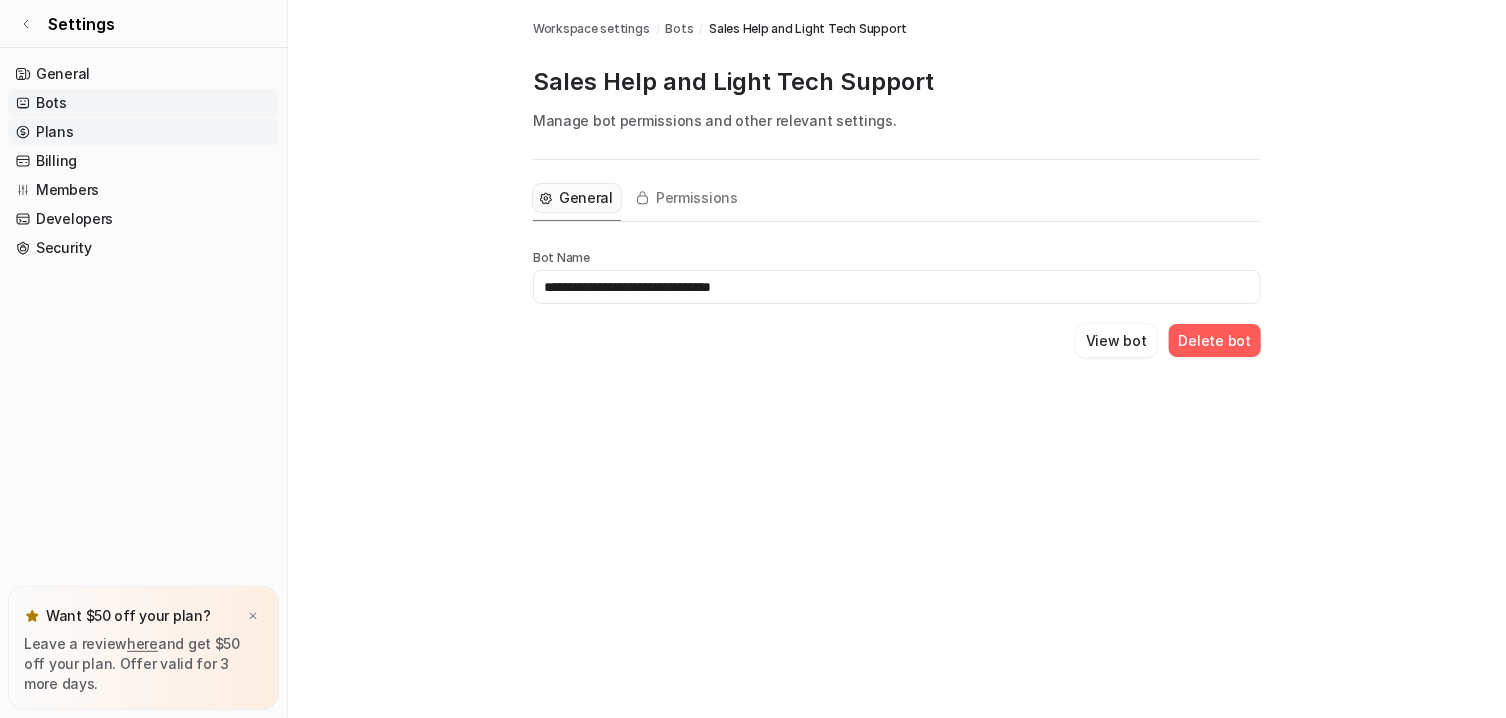 click on "Plans" at bounding box center (143, 132) 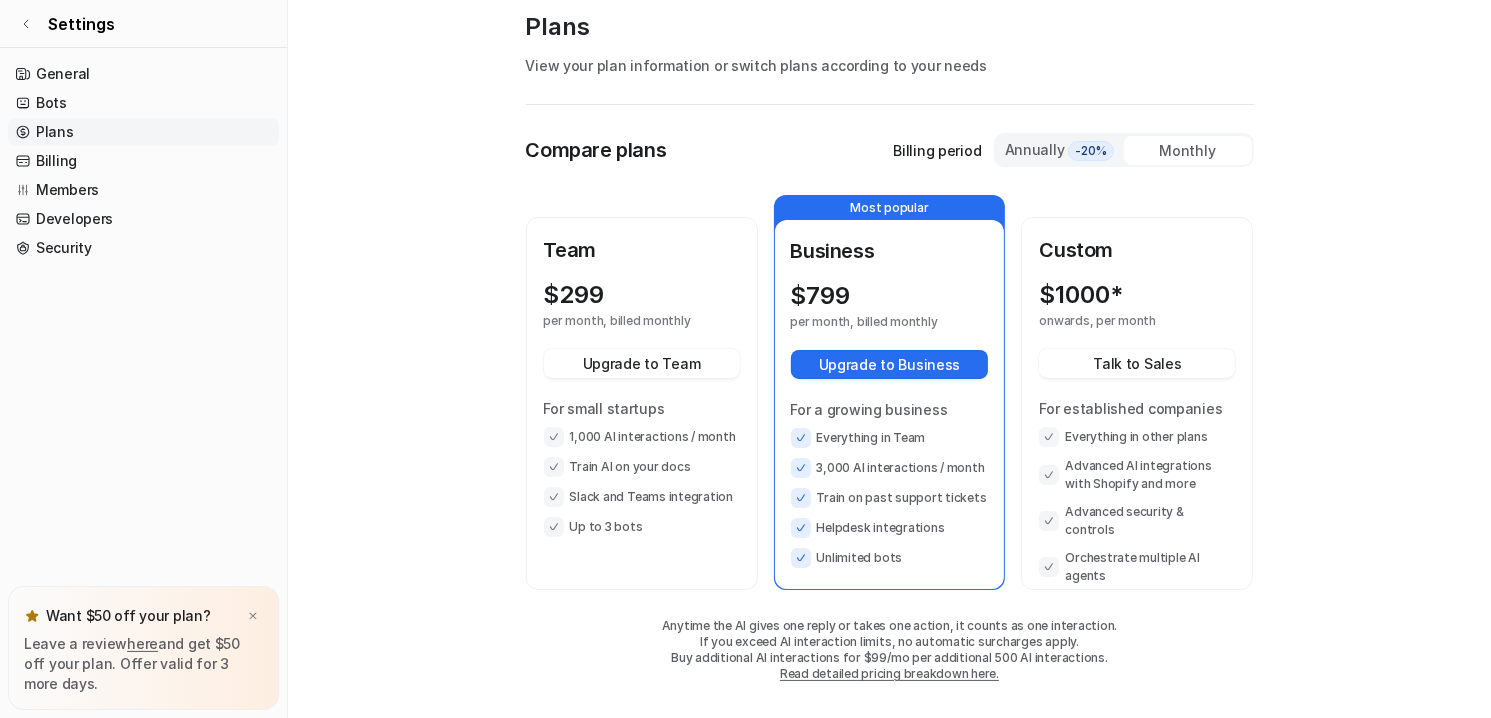 scroll, scrollTop: 58, scrollLeft: 0, axis: vertical 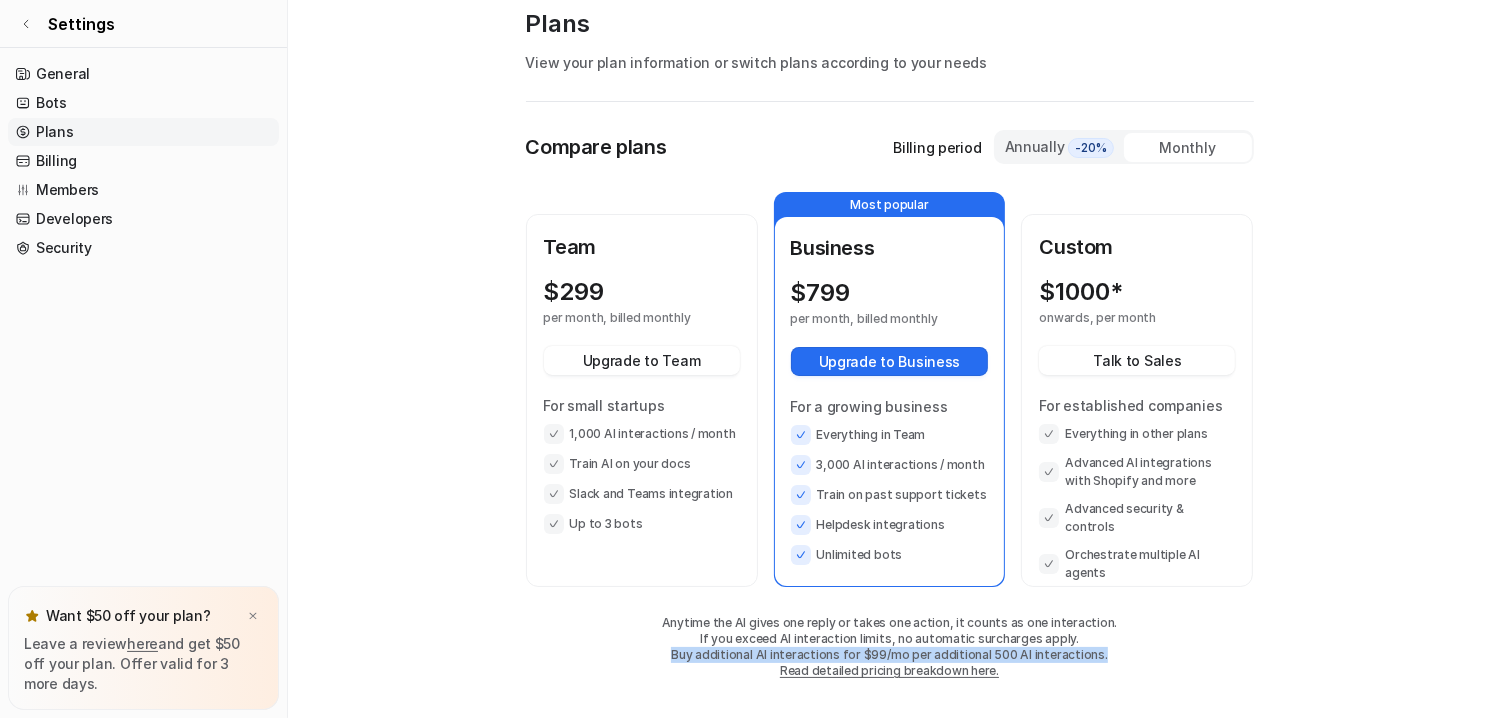drag, startPoint x: 684, startPoint y: 650, endPoint x: 1112, endPoint y: 657, distance: 428.05725 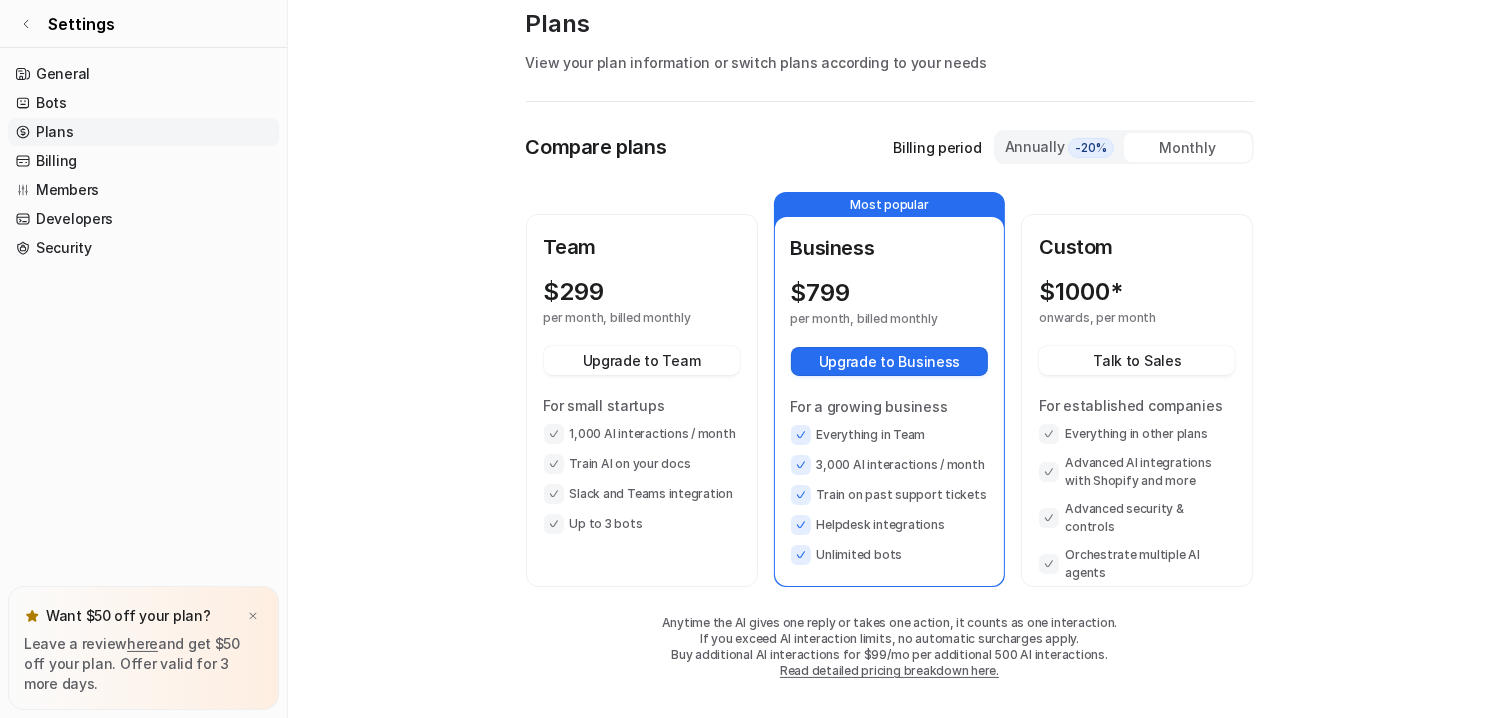 click on "Buy additional AI interactions for $99/mo per additional 500 AI interactions." at bounding box center [890, 655] 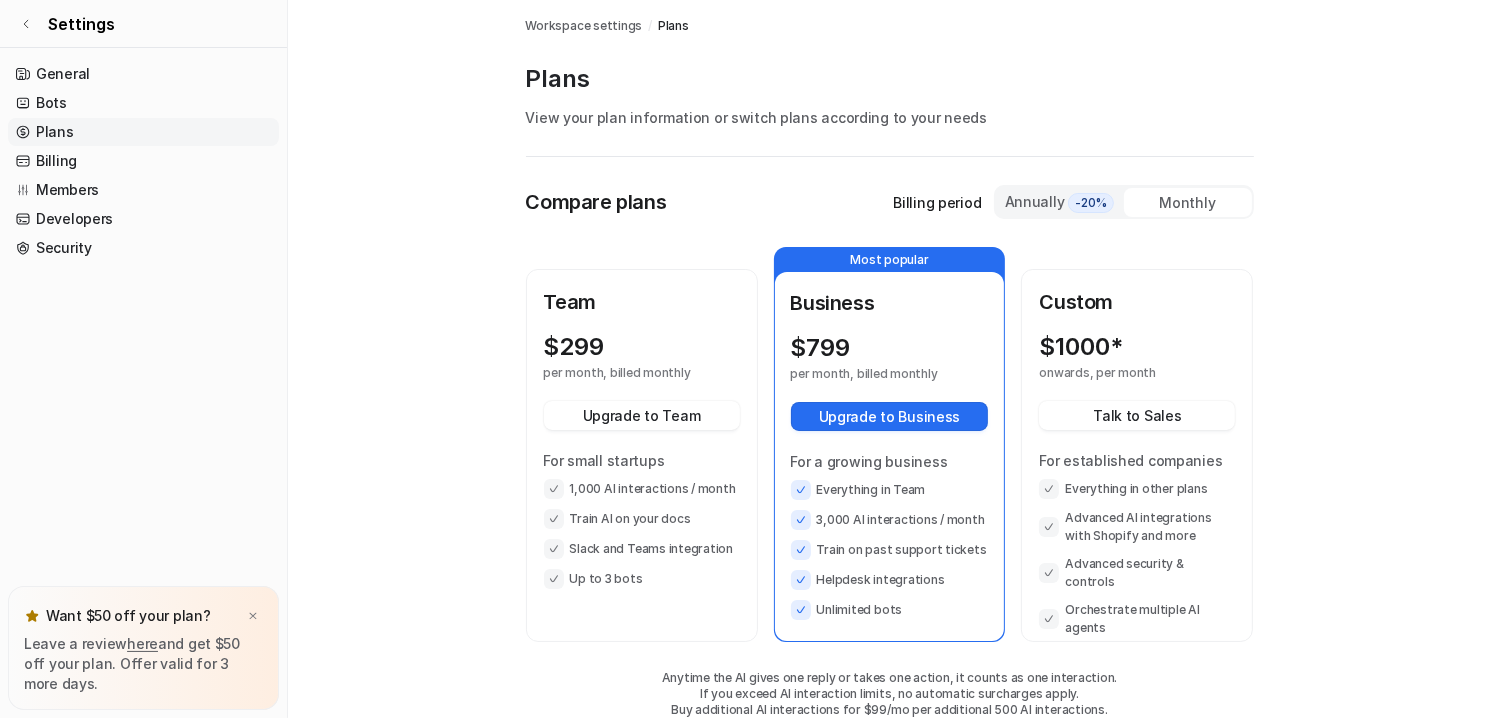 scroll, scrollTop: 0, scrollLeft: 0, axis: both 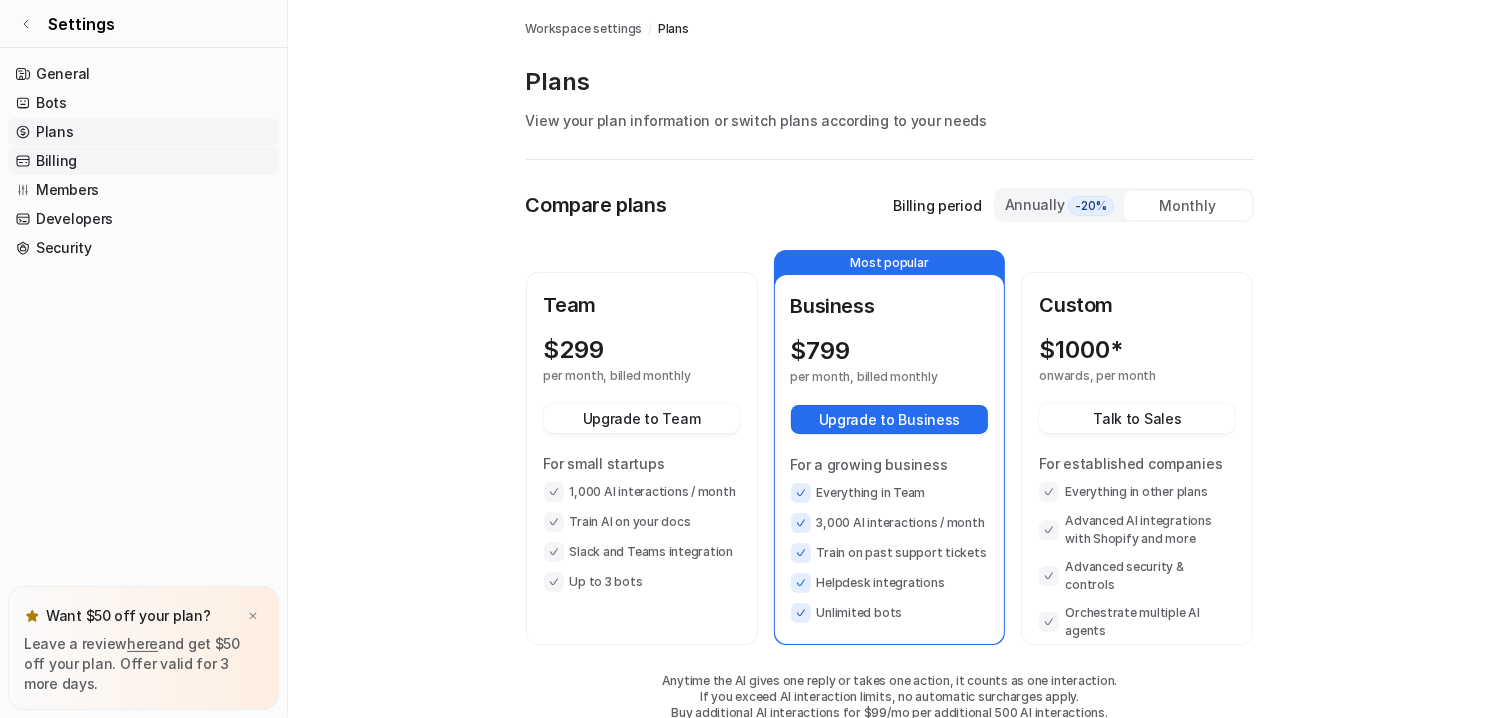 click on "Billing" at bounding box center [143, 161] 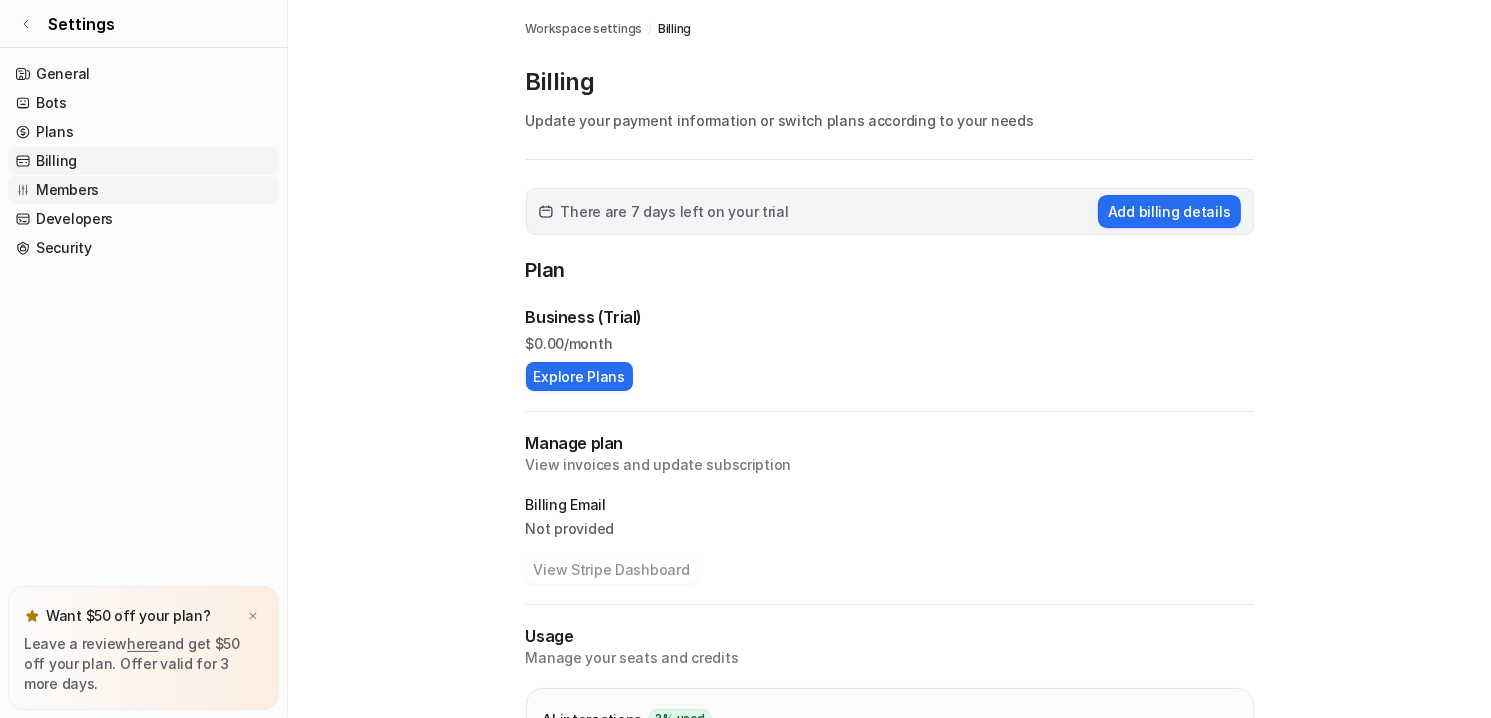 click on "Members" at bounding box center [143, 190] 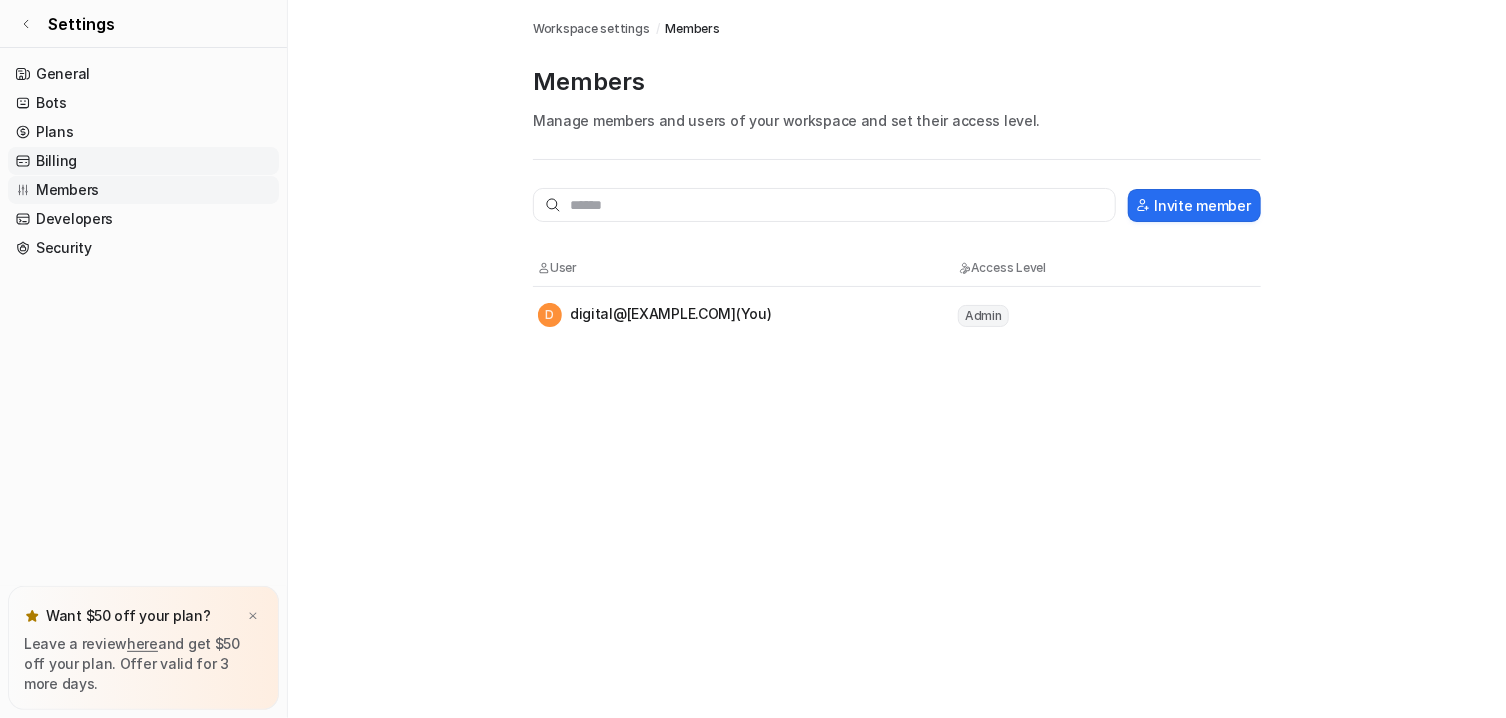 click on "Billing" at bounding box center [143, 161] 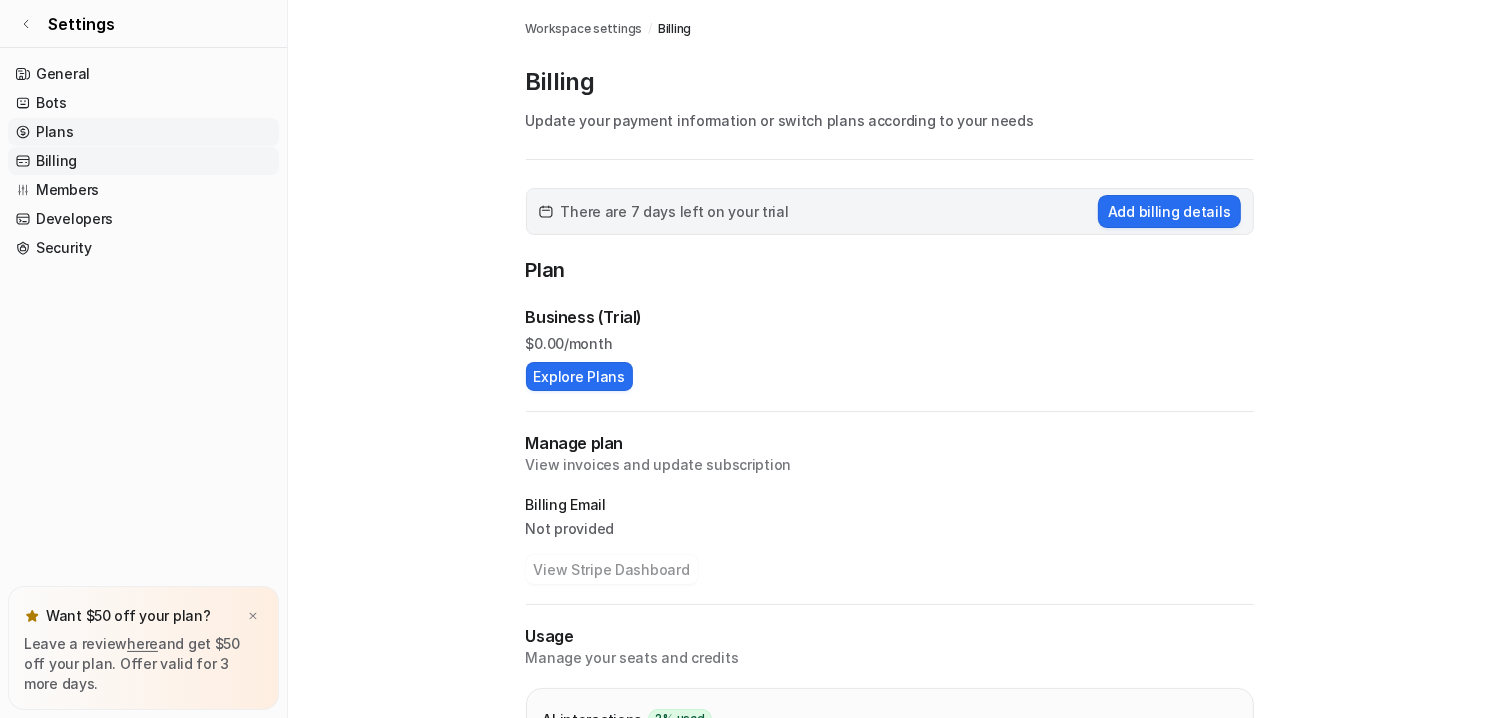 click on "Plans" at bounding box center (143, 132) 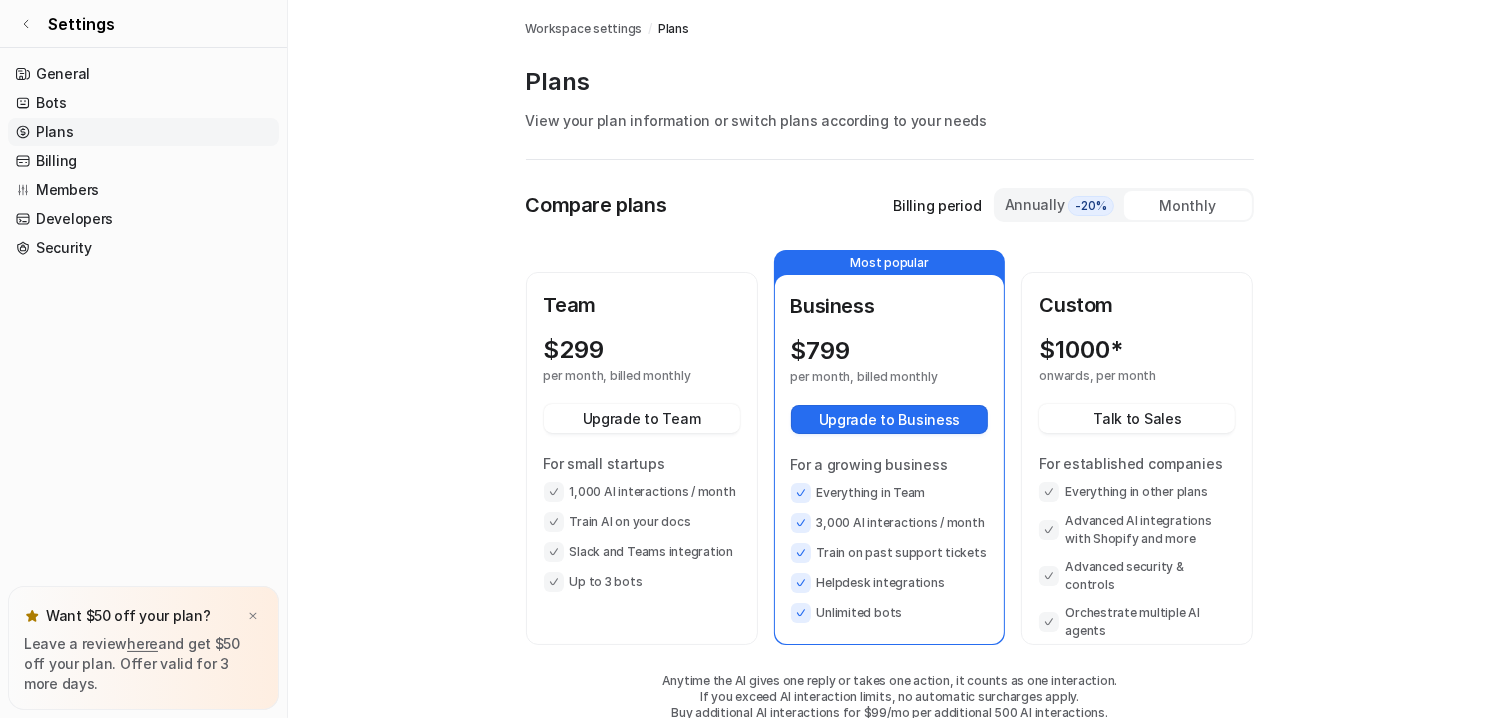 click on "Annually   -20%" at bounding box center [1060, 205] 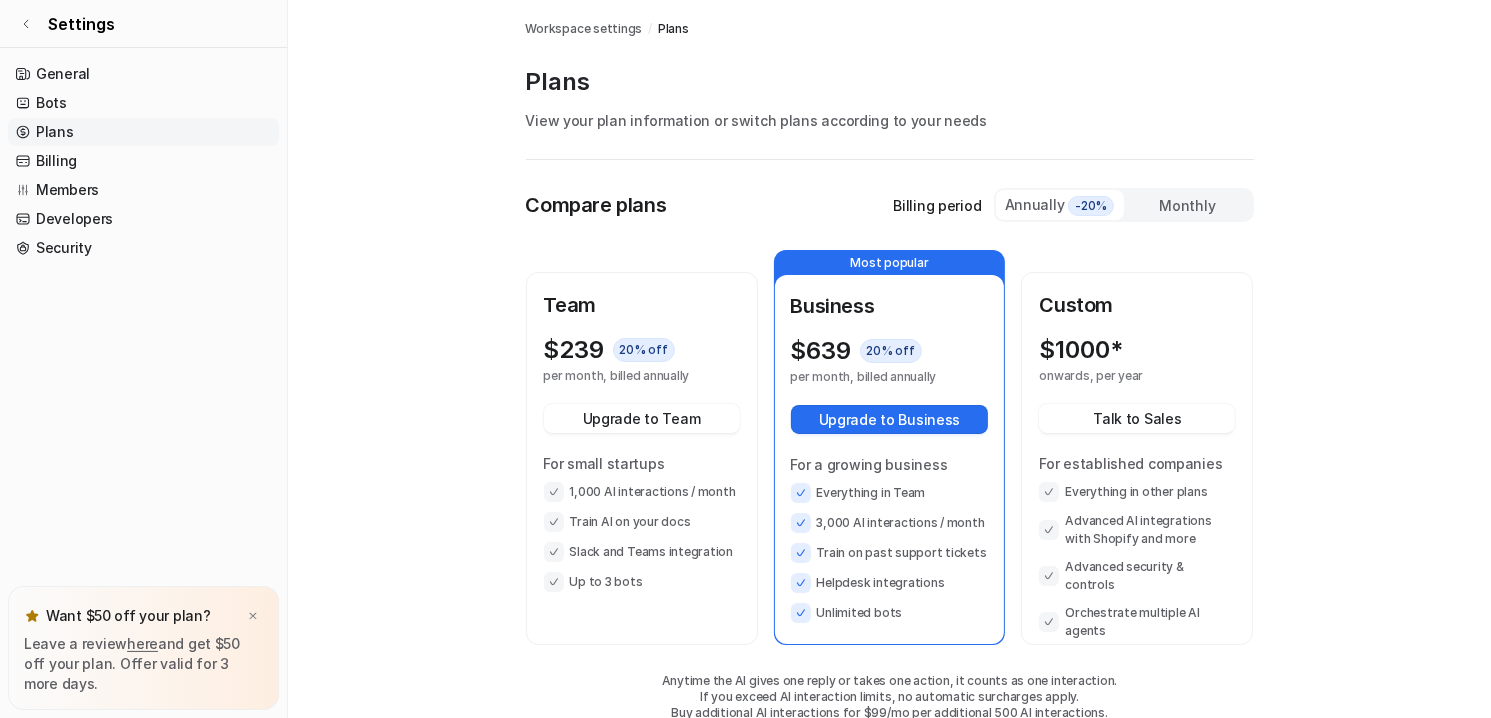 click on "Monthly" at bounding box center (1188, 205) 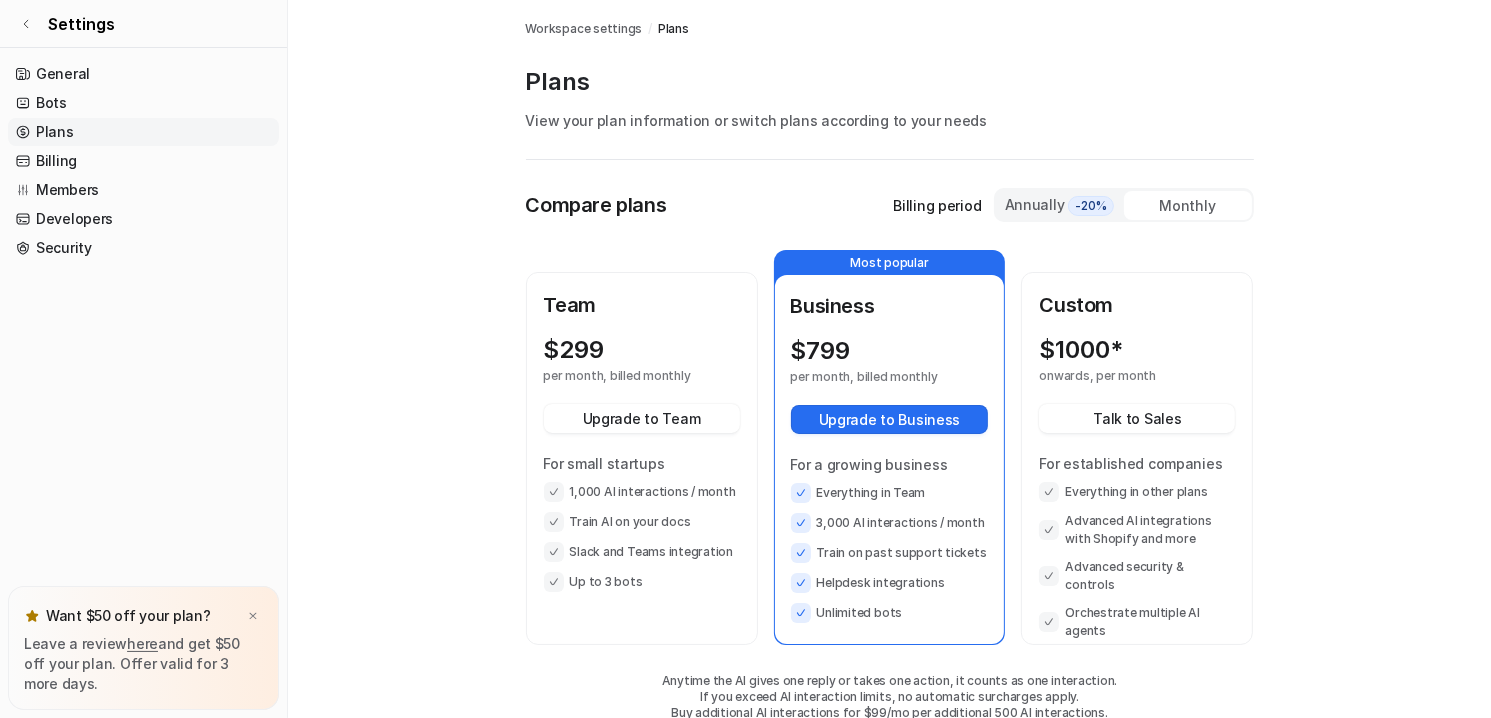click on "Annually   -20%" at bounding box center [1060, 205] 